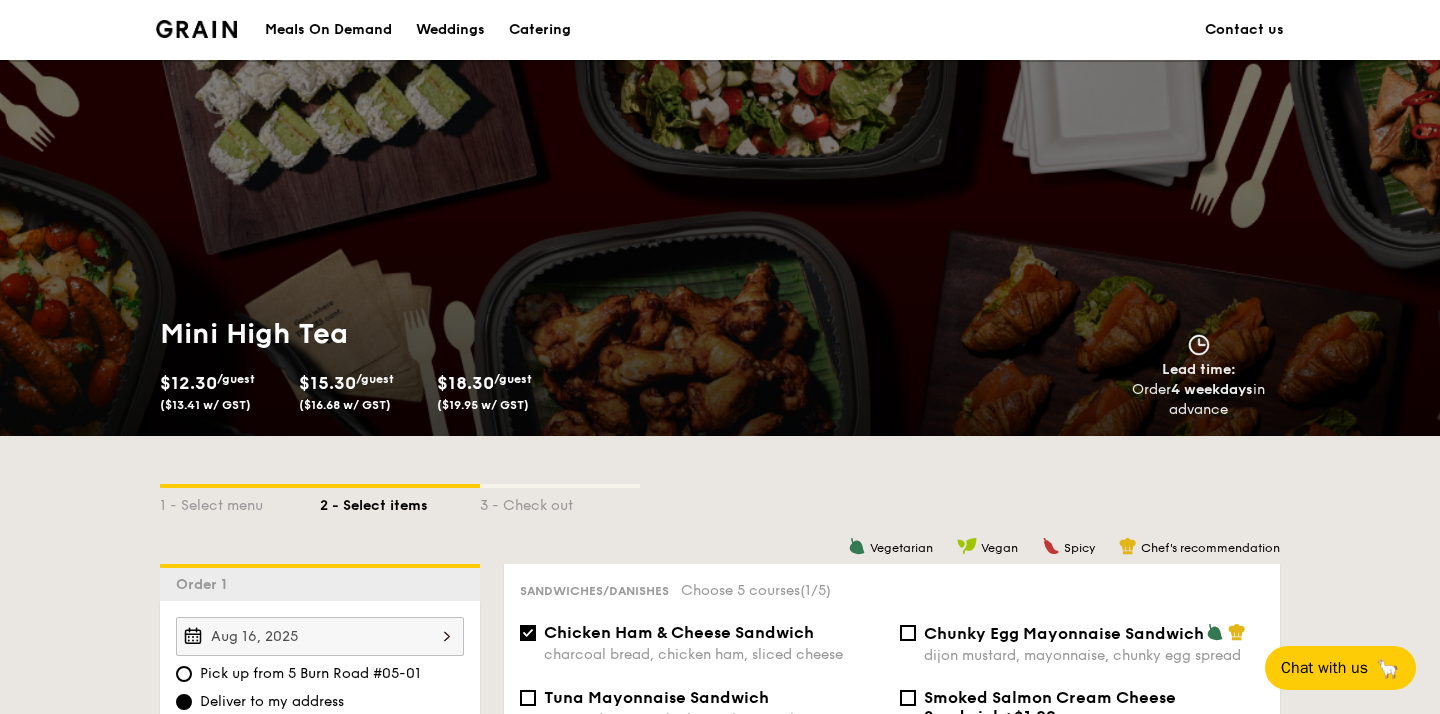 scroll, scrollTop: 772, scrollLeft: 0, axis: vertical 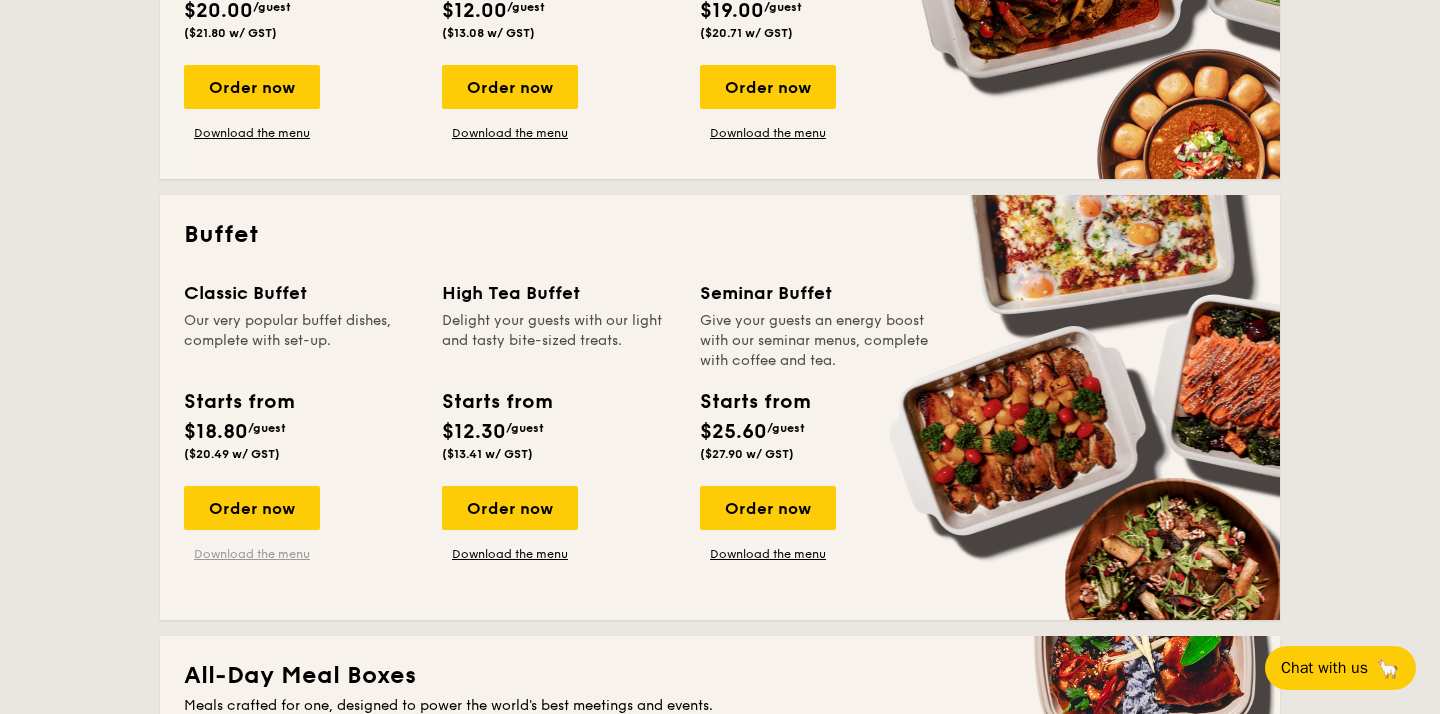 click on "Download the menu" at bounding box center [252, 554] 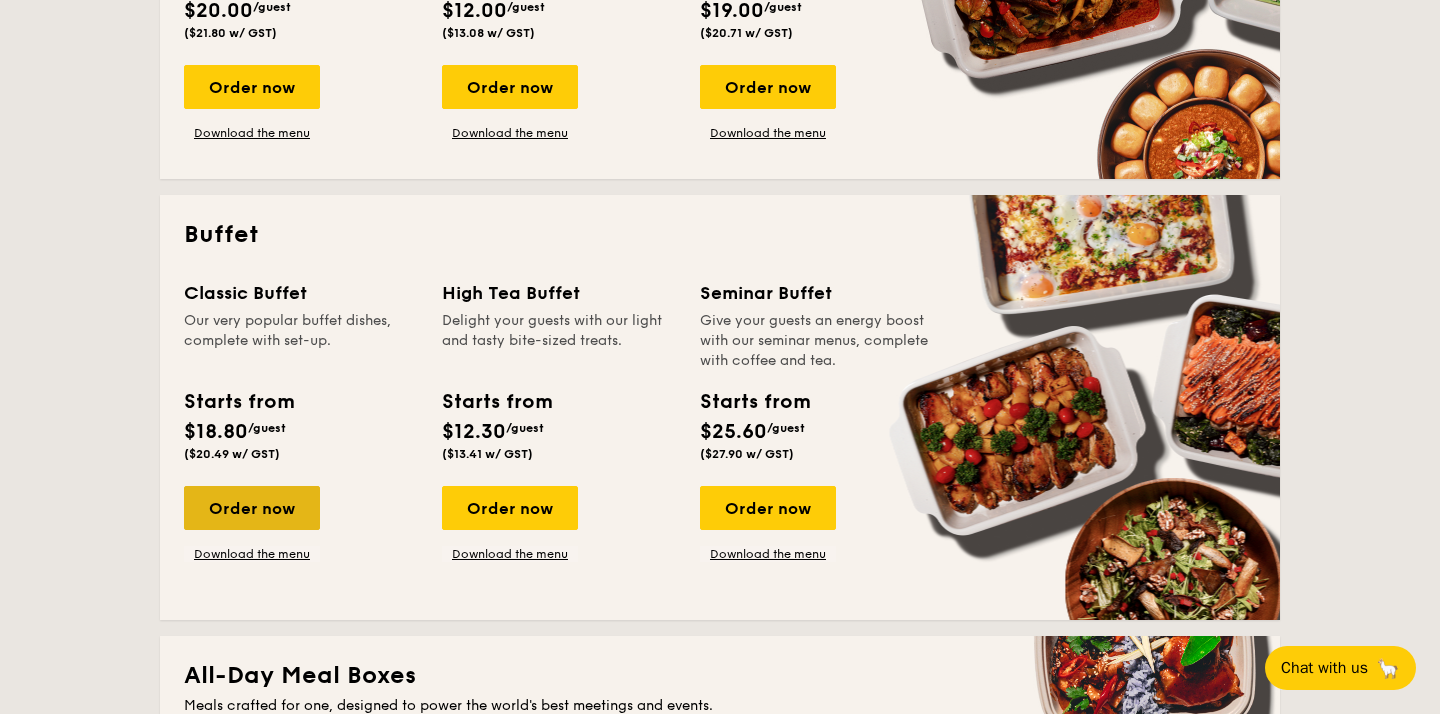 click on "Order now" at bounding box center (252, 508) 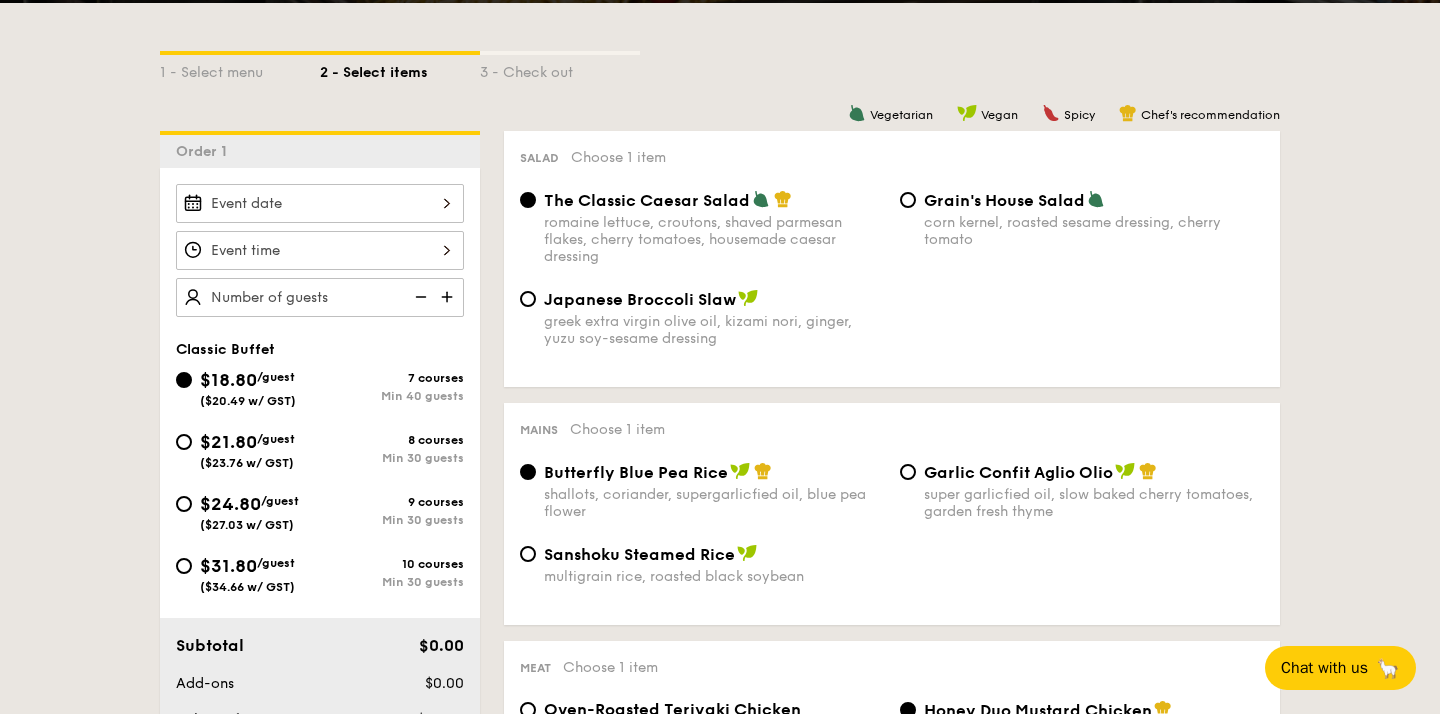 scroll, scrollTop: 447, scrollLeft: 0, axis: vertical 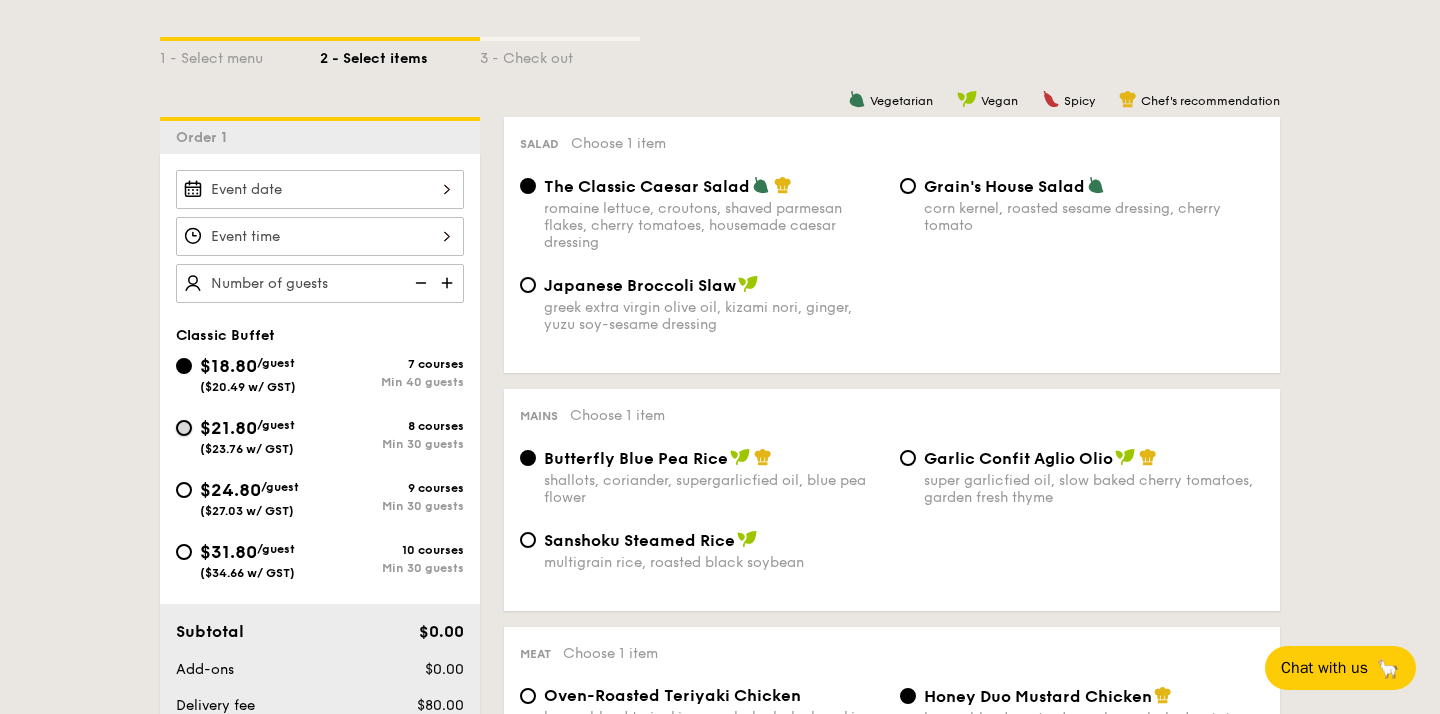 click on "$21.80
/guest
($23.76 w/ GST)
8 courses
Min 30 guests" at bounding box center [184, 428] 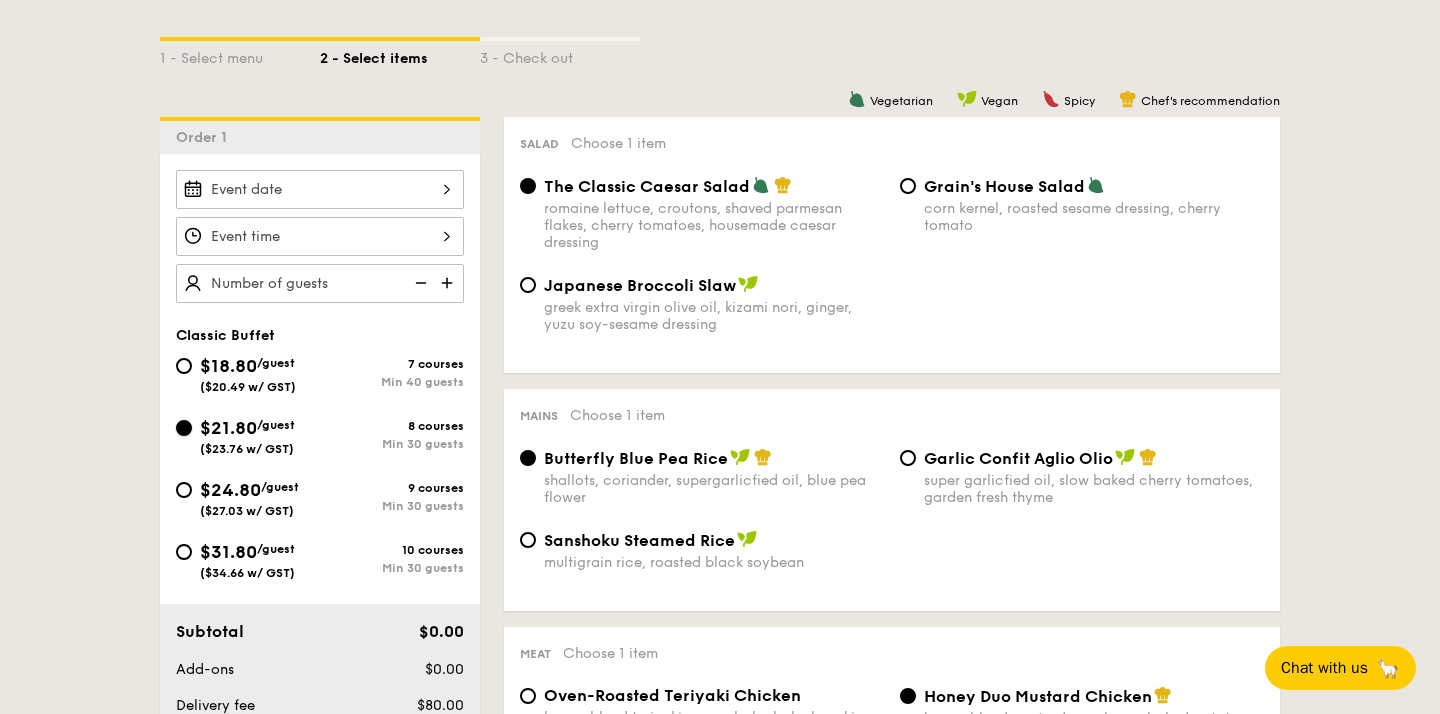radio on "true" 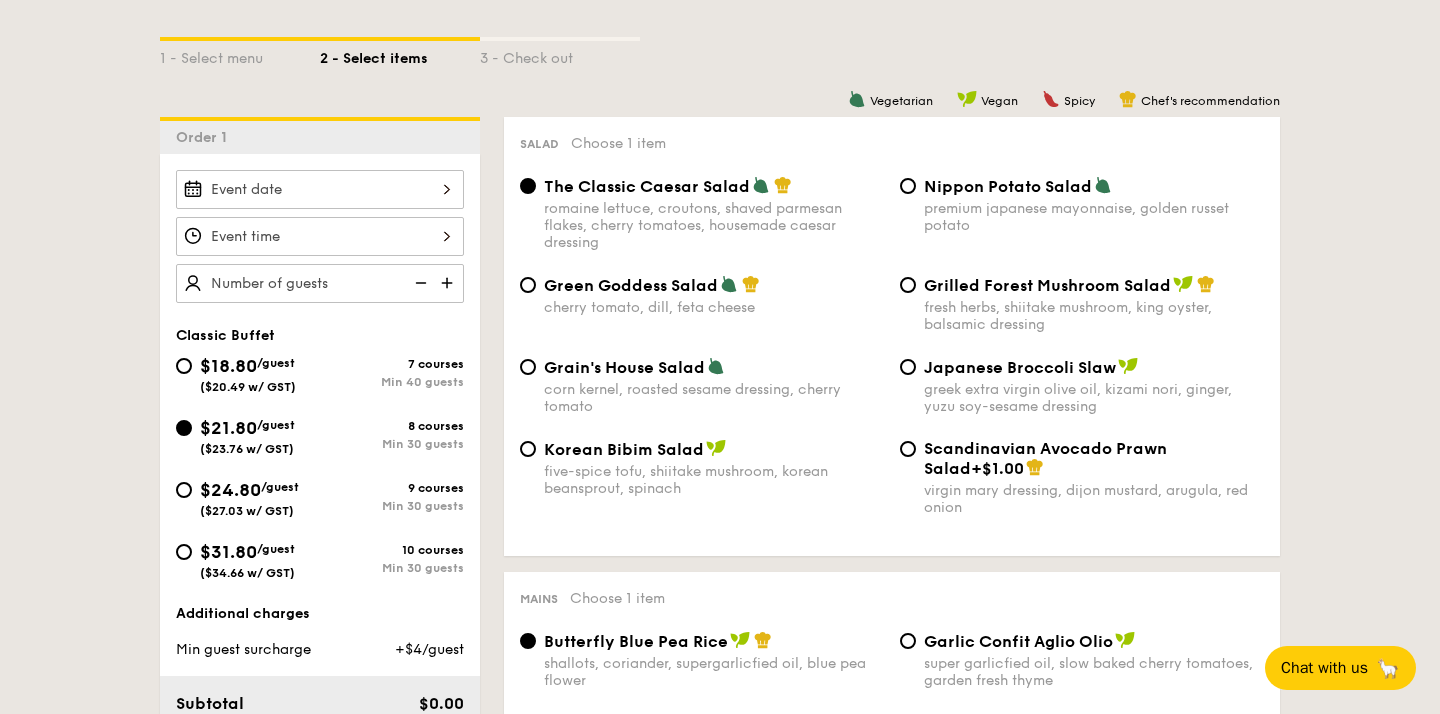 click at bounding box center (449, 283) 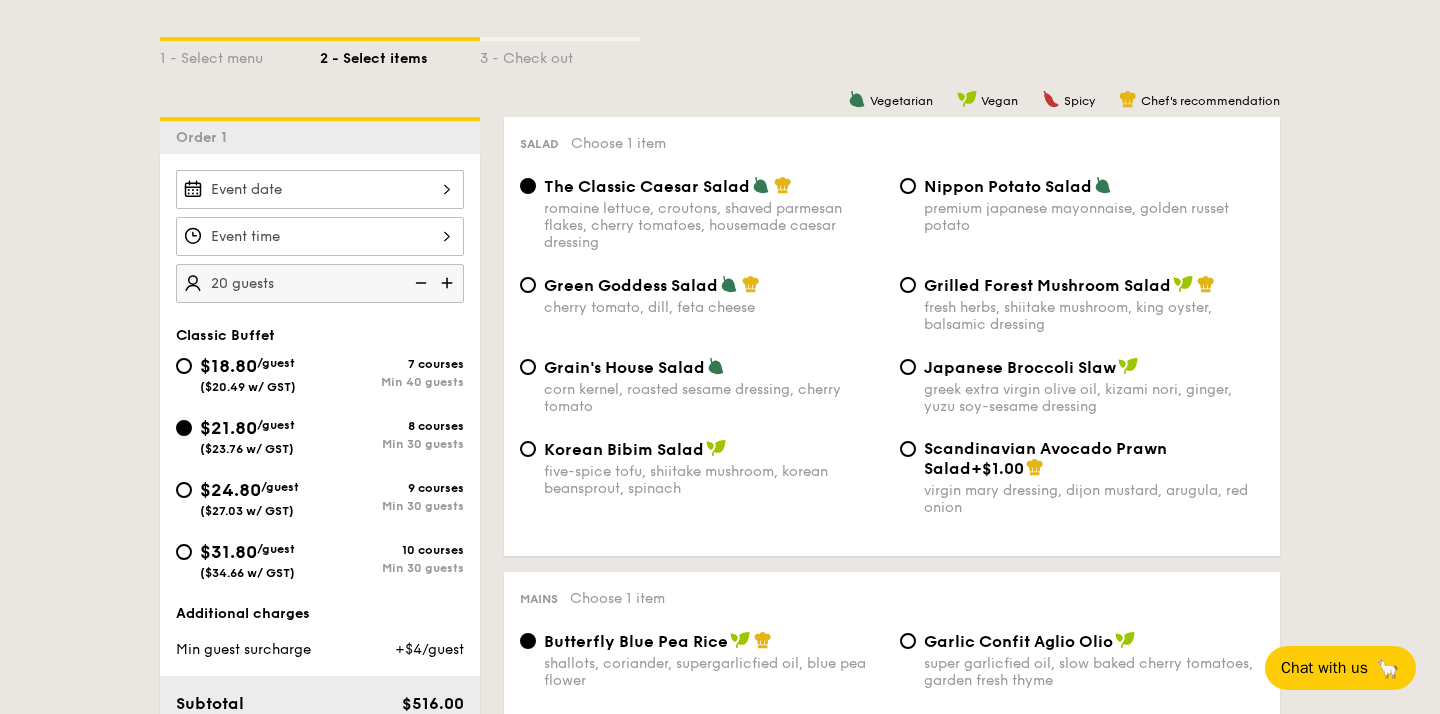 click at bounding box center [449, 283] 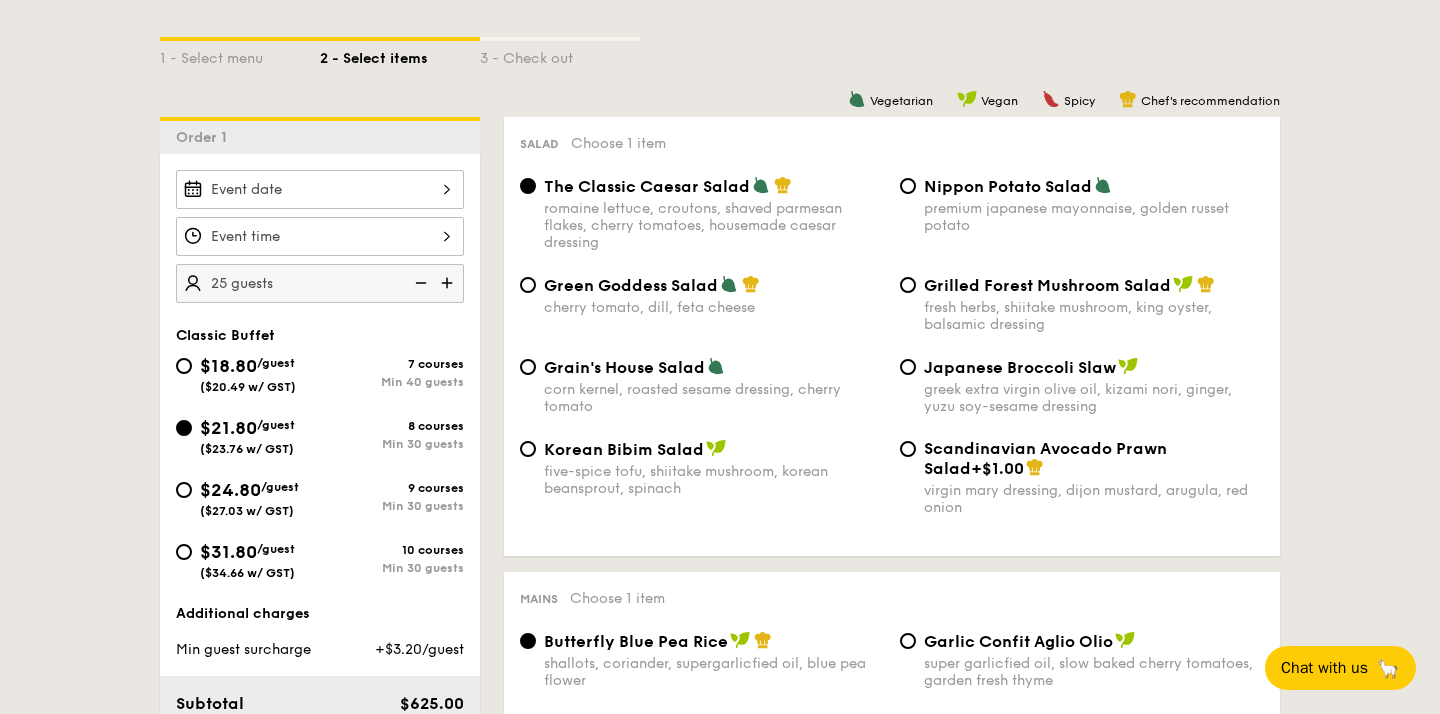 click at bounding box center (449, 283) 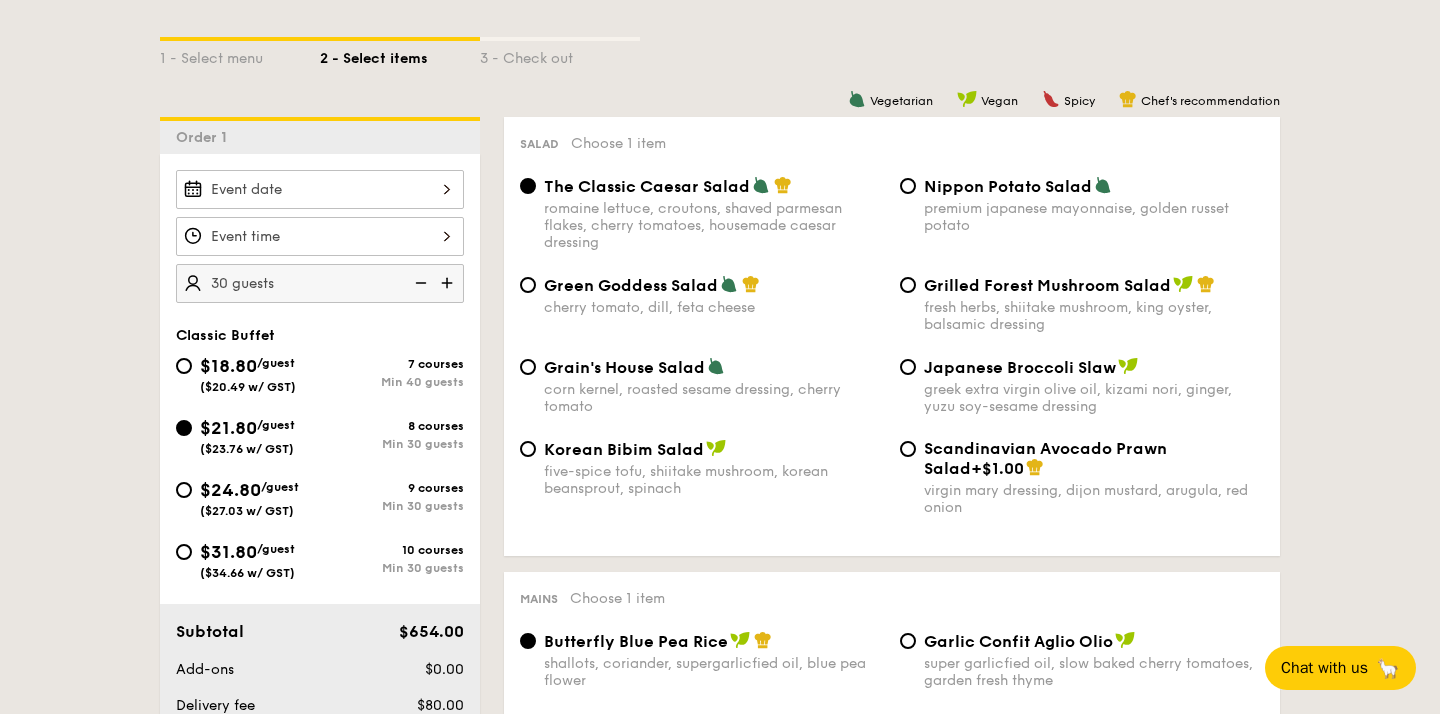 click at bounding box center (449, 283) 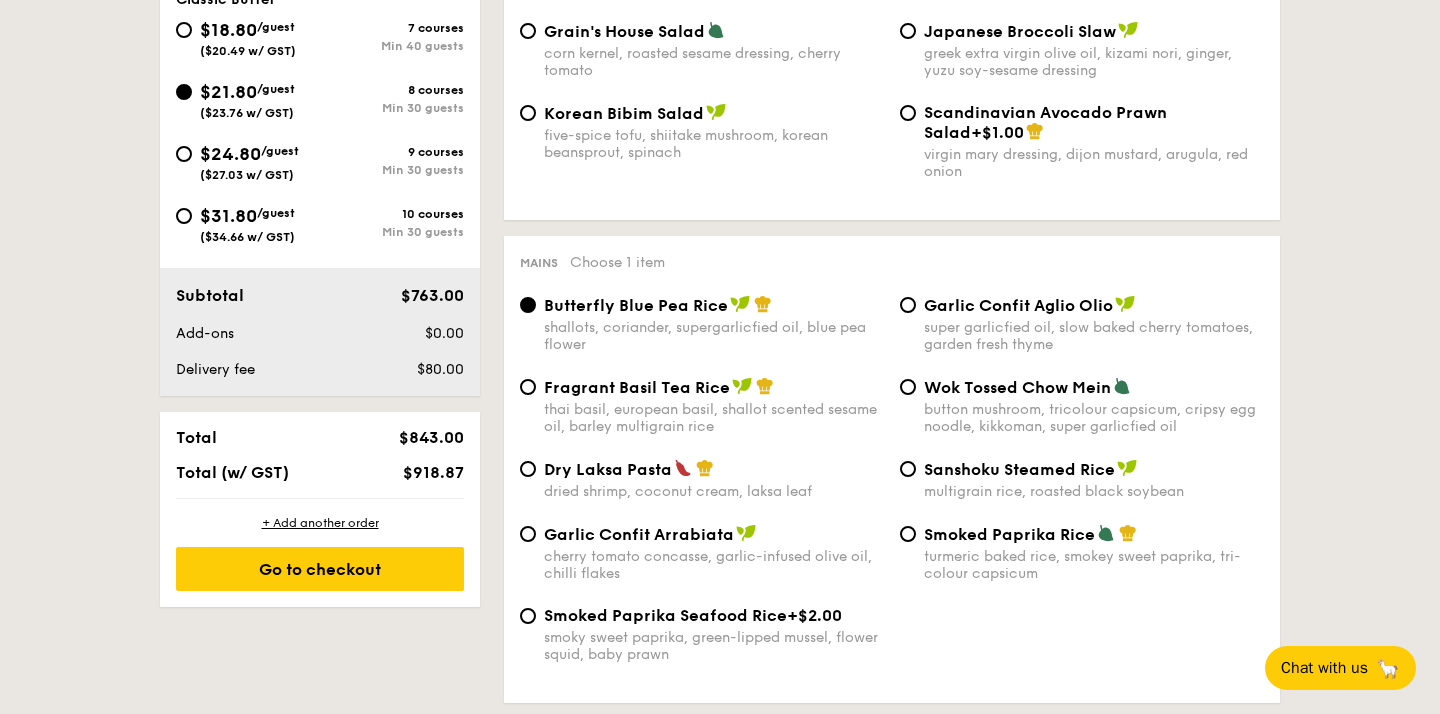 scroll, scrollTop: 786, scrollLeft: 0, axis: vertical 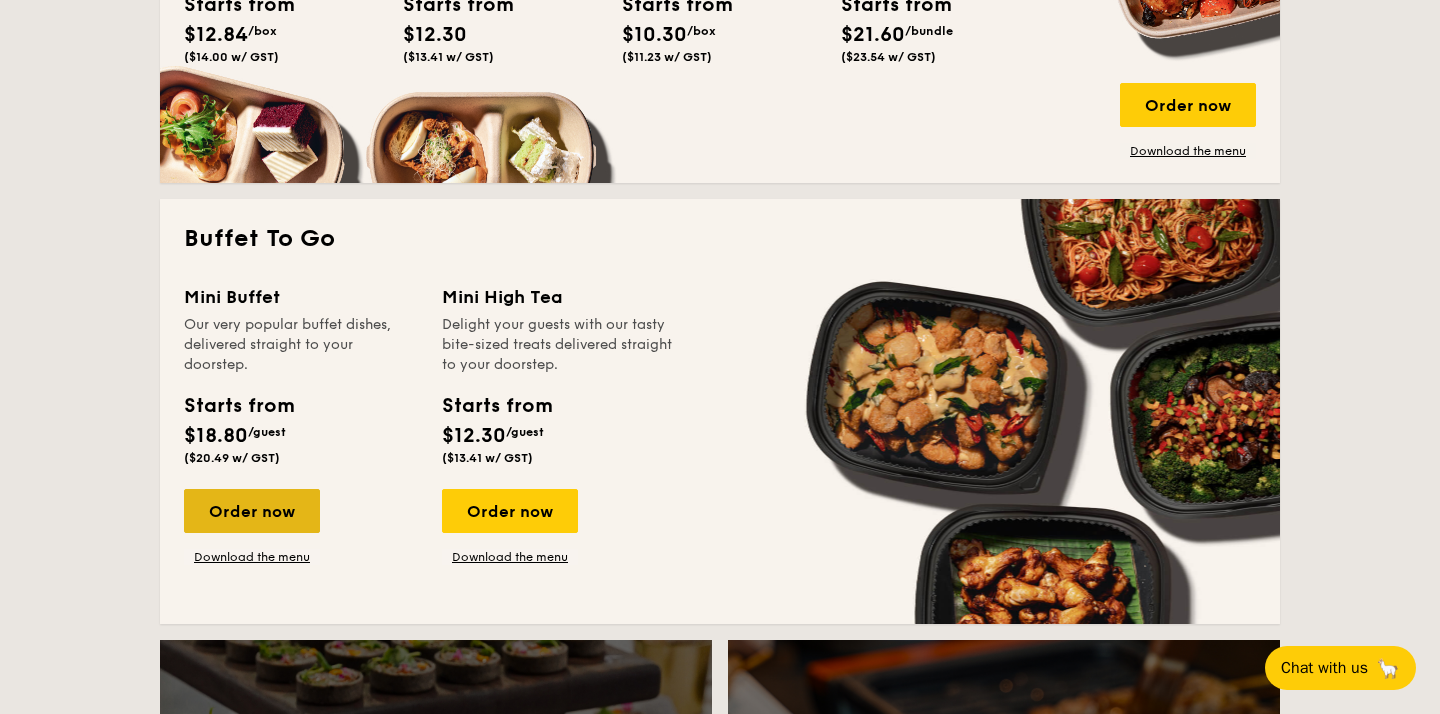 click on "Order now" at bounding box center [252, 511] 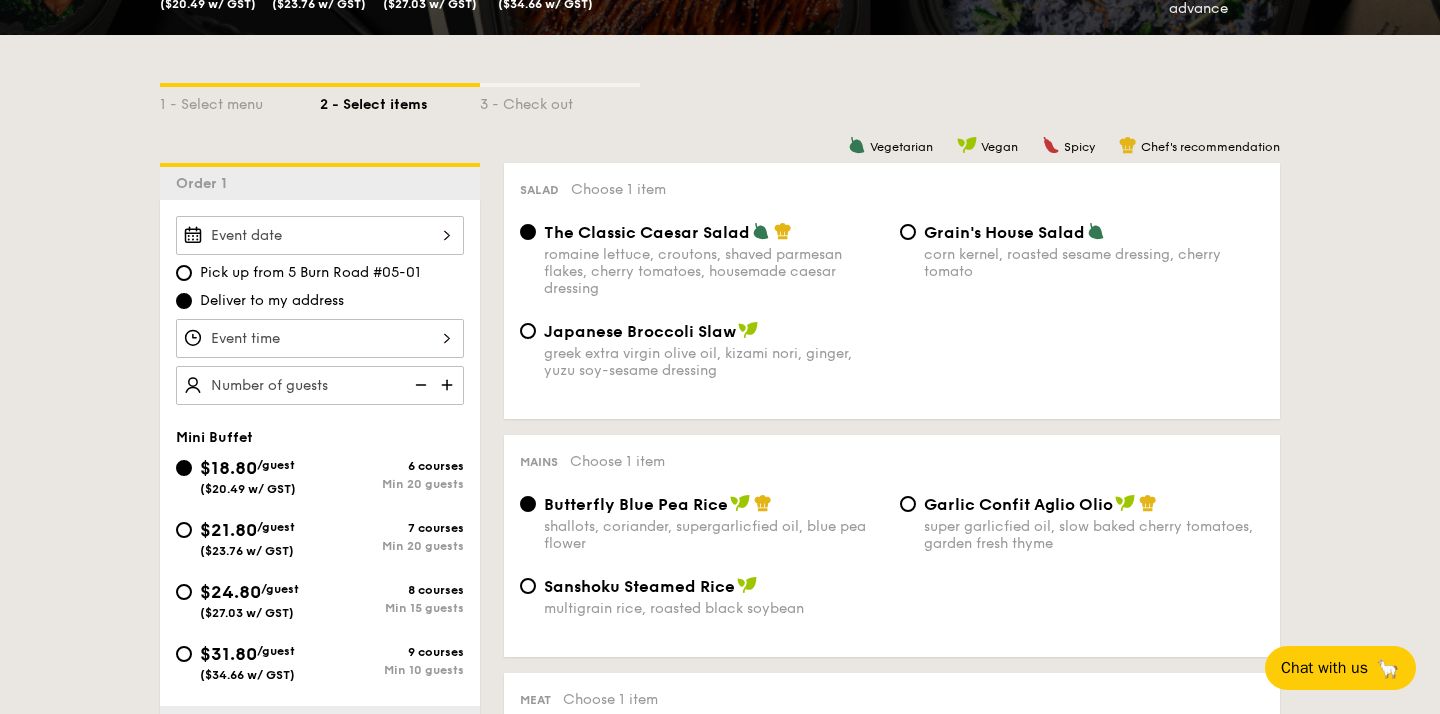 scroll, scrollTop: 408, scrollLeft: 0, axis: vertical 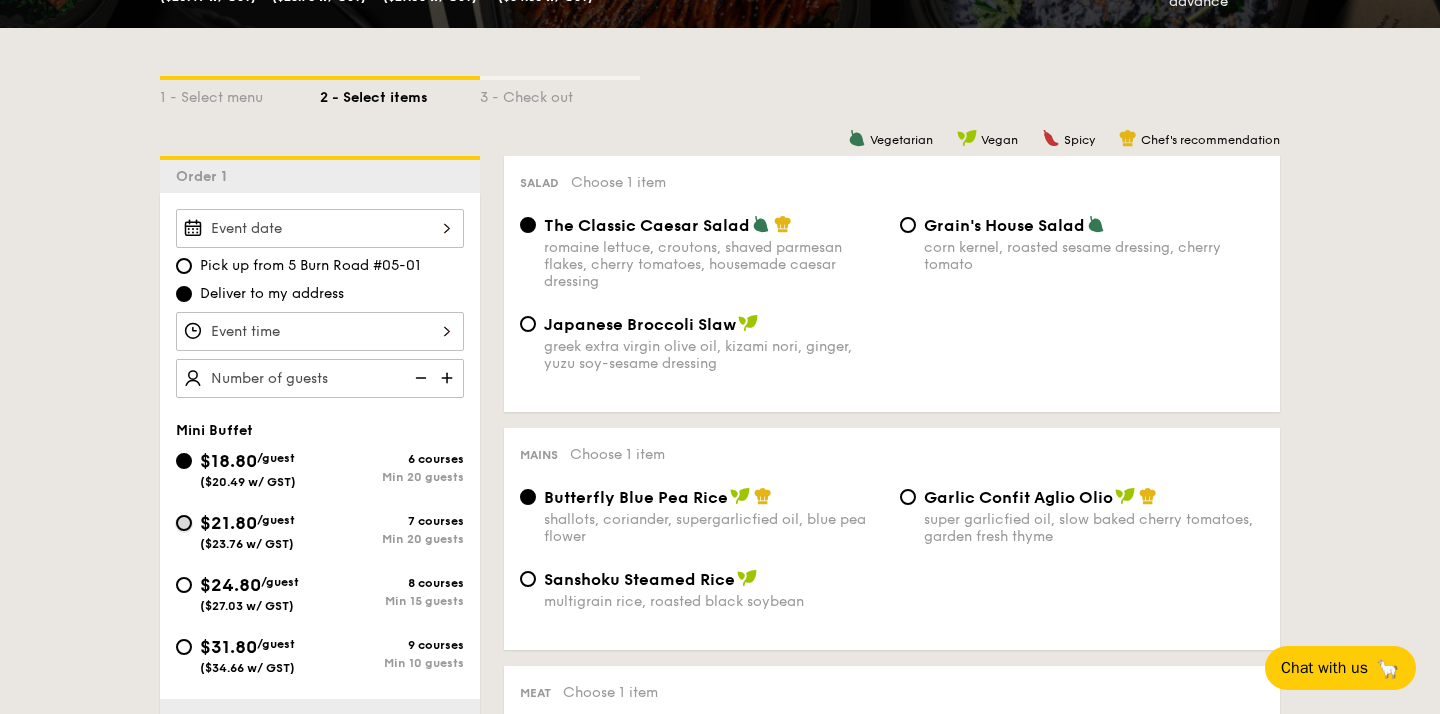 click on "$21.80
/guest
($23.76 w/ GST)
7 courses
Min 20 guests" at bounding box center [184, 523] 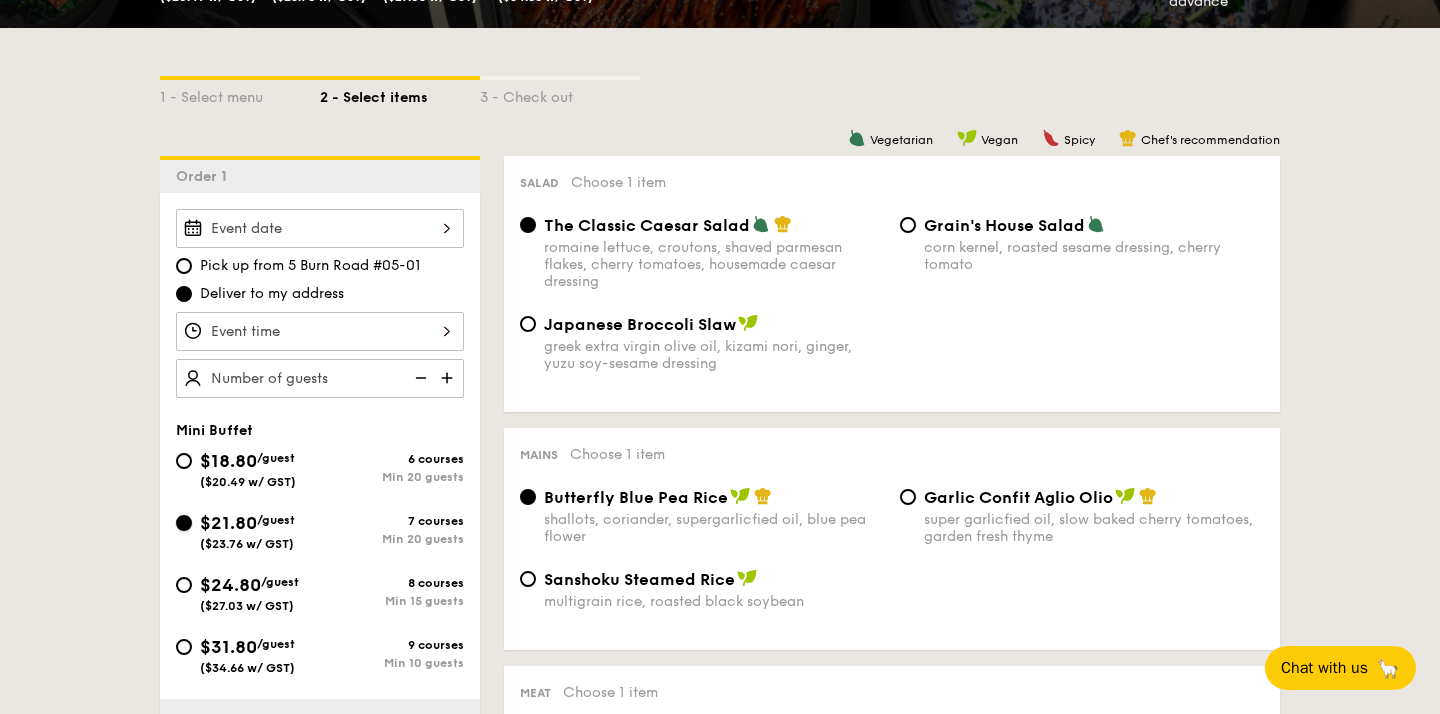 radio on "true" 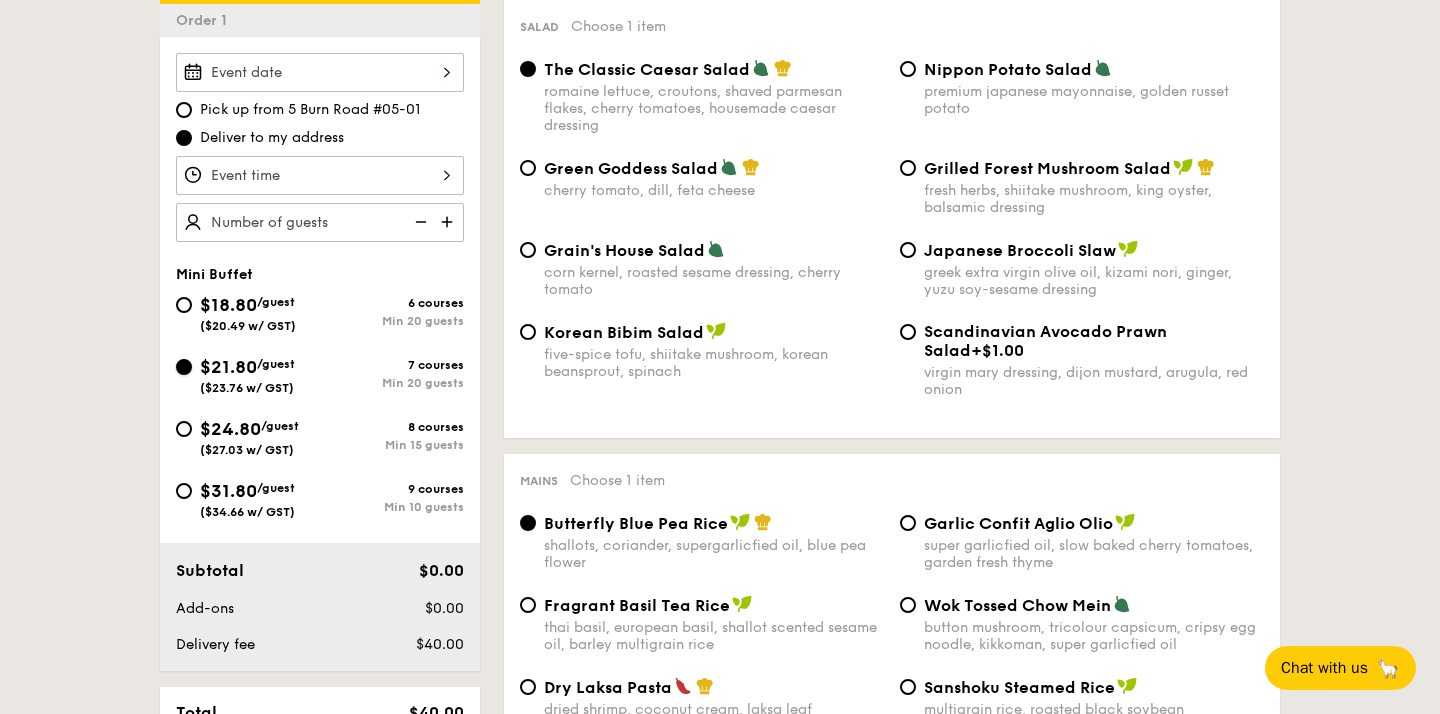 scroll, scrollTop: 592, scrollLeft: 0, axis: vertical 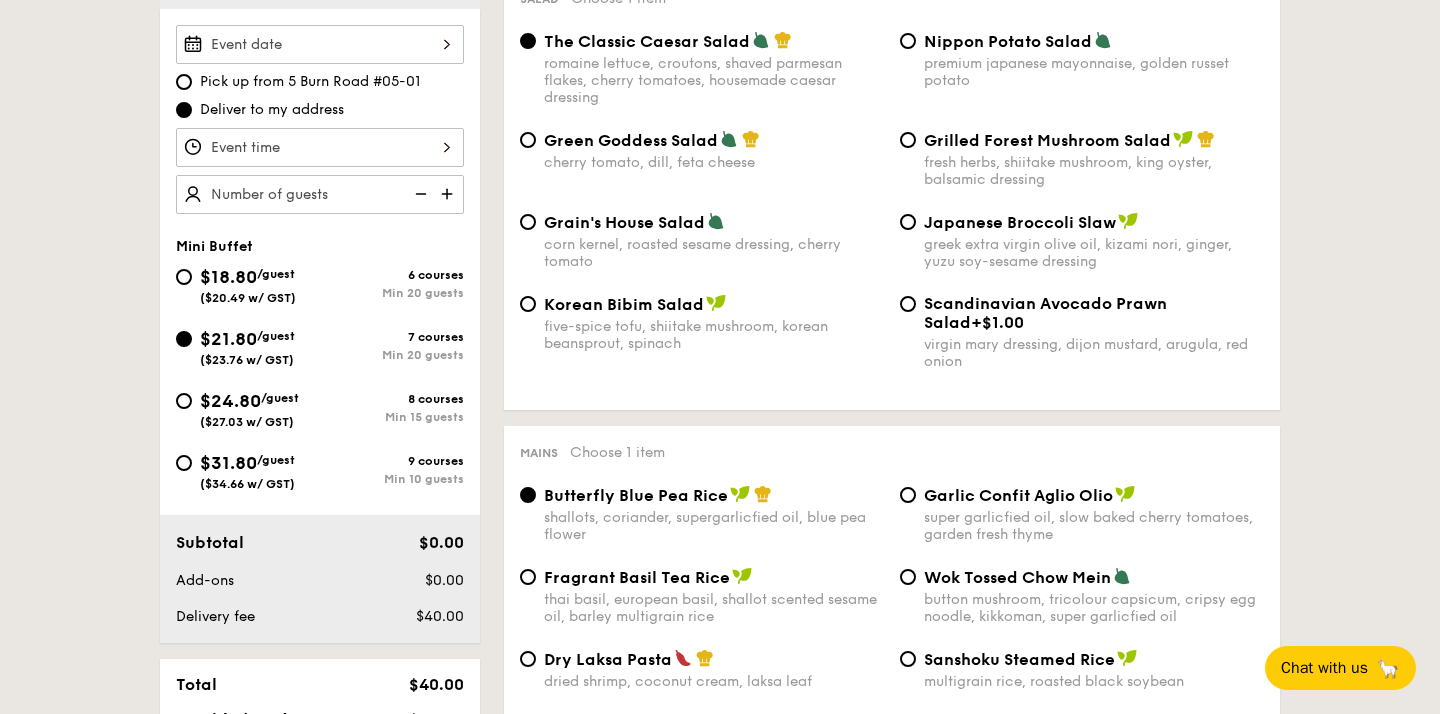 click at bounding box center [449, 194] 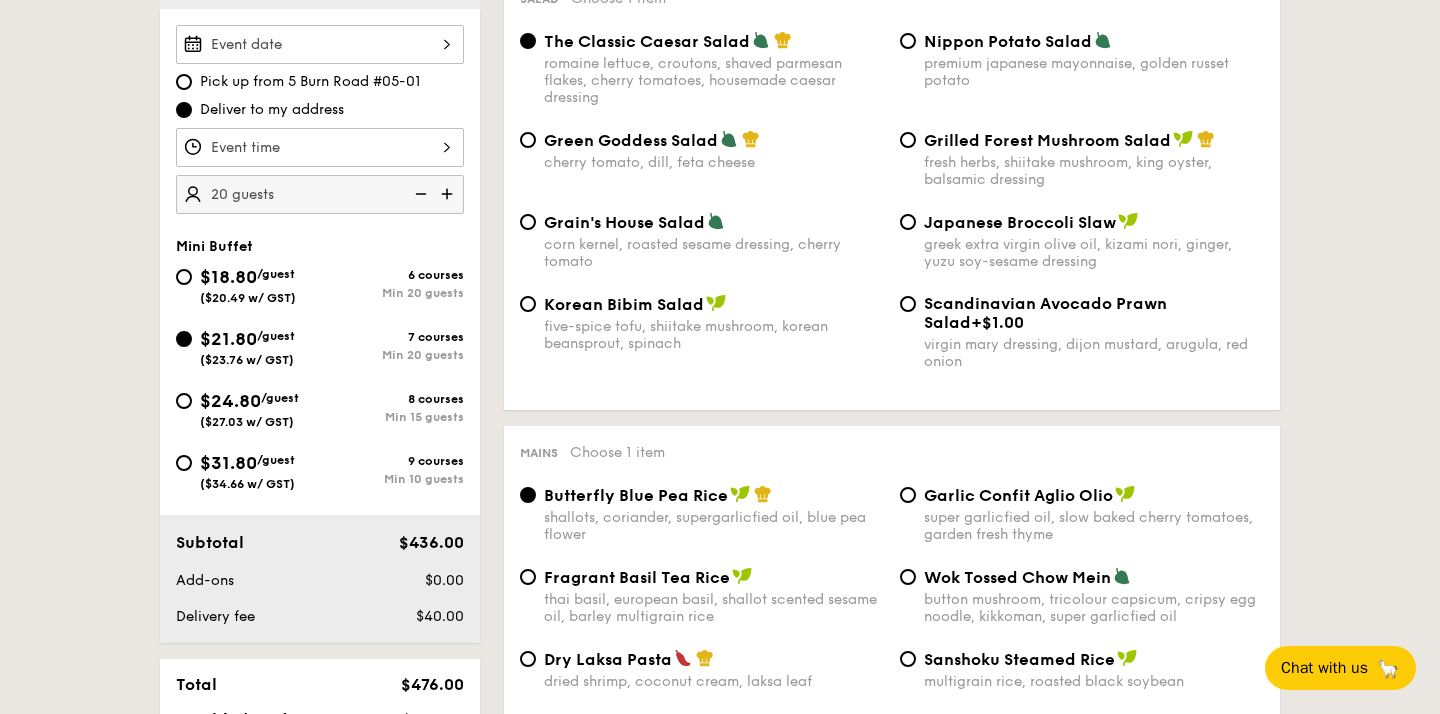 click at bounding box center (449, 194) 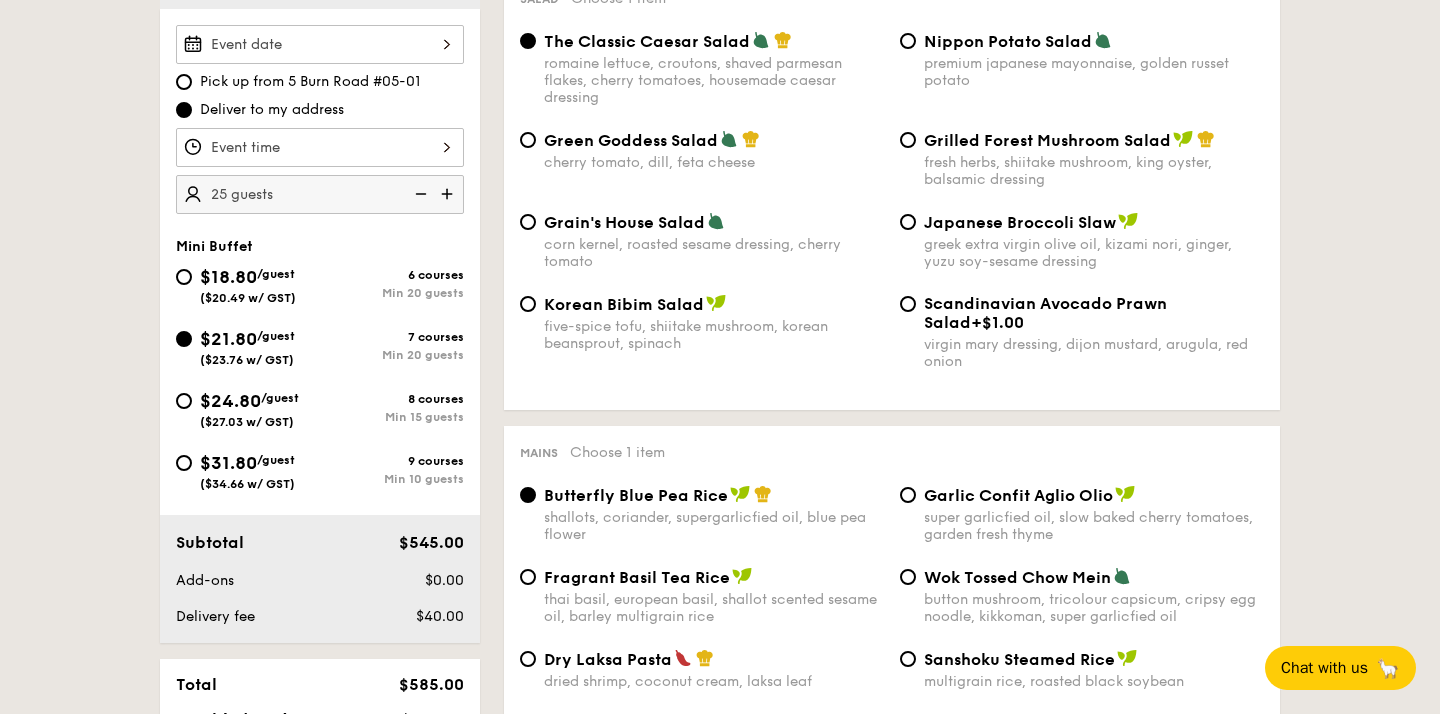 click at bounding box center [449, 194] 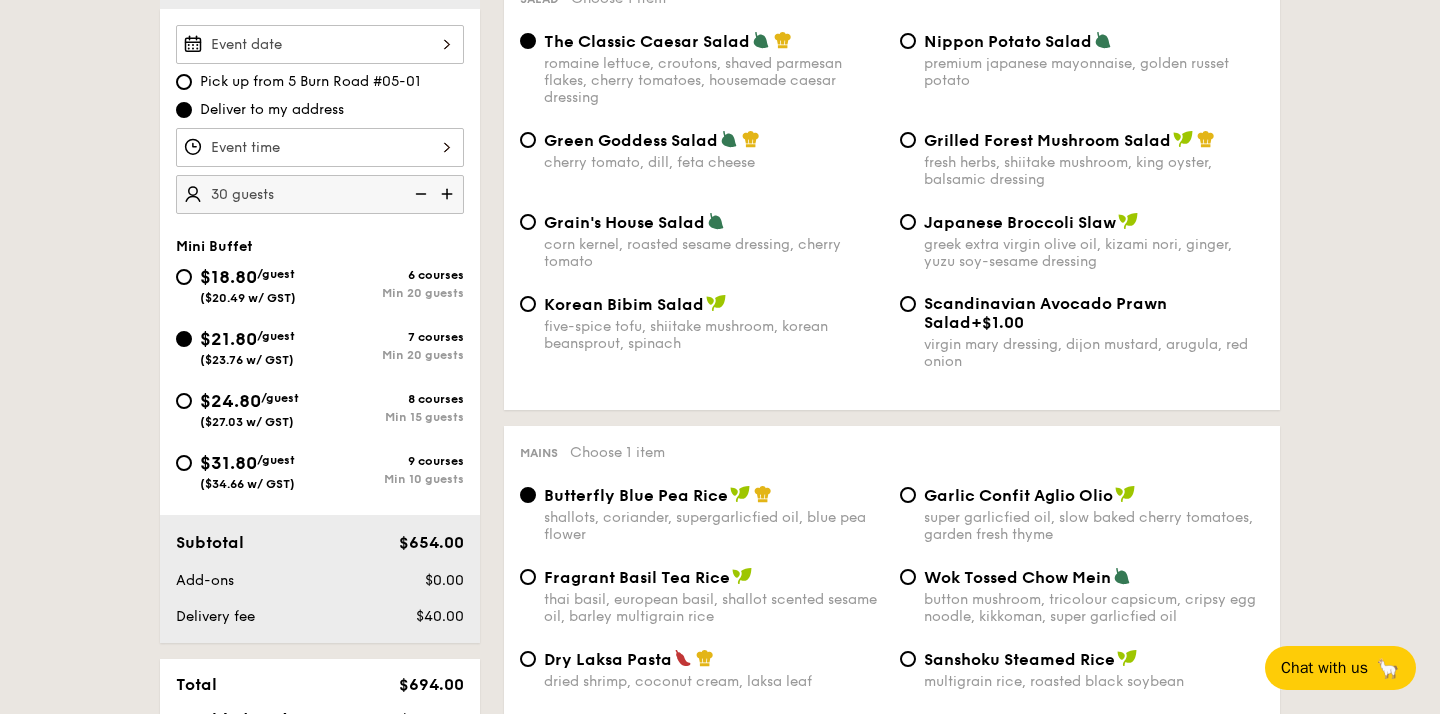 click at bounding box center [449, 194] 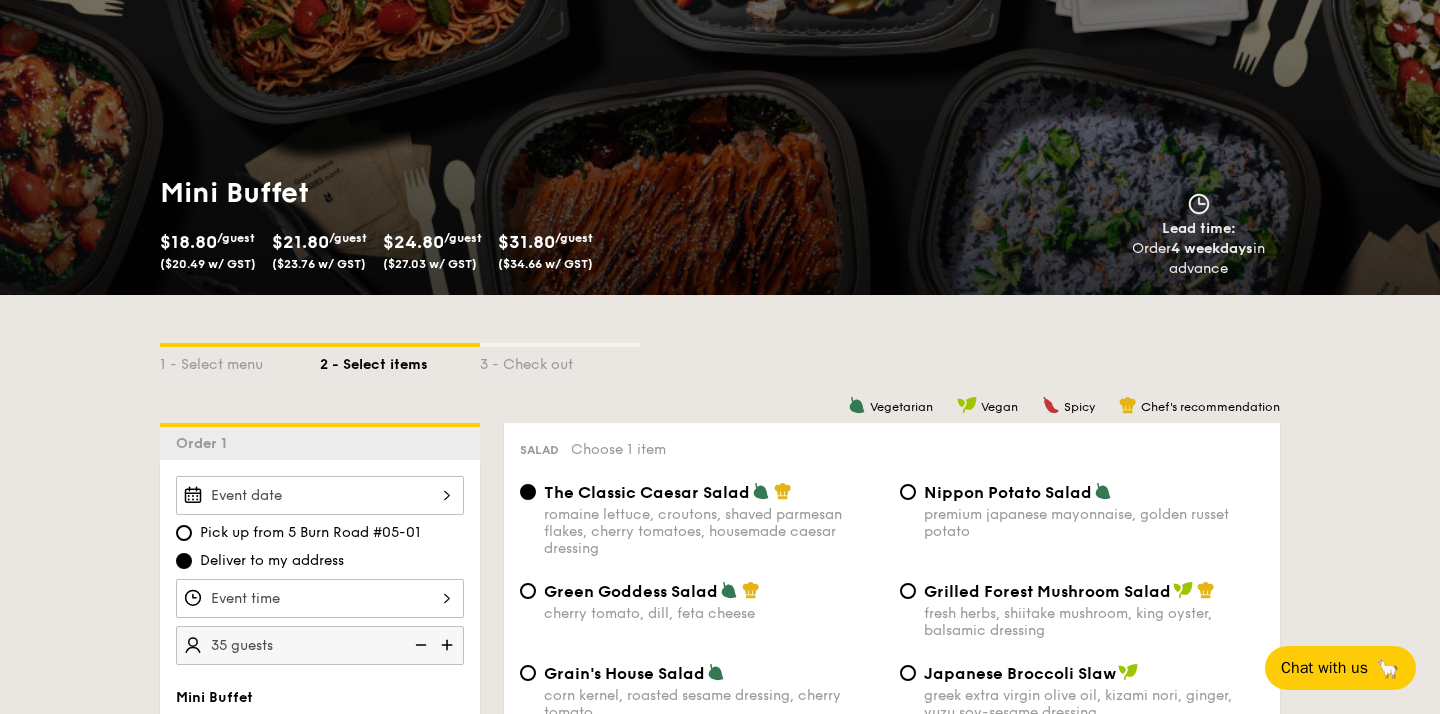 scroll, scrollTop: 144, scrollLeft: 0, axis: vertical 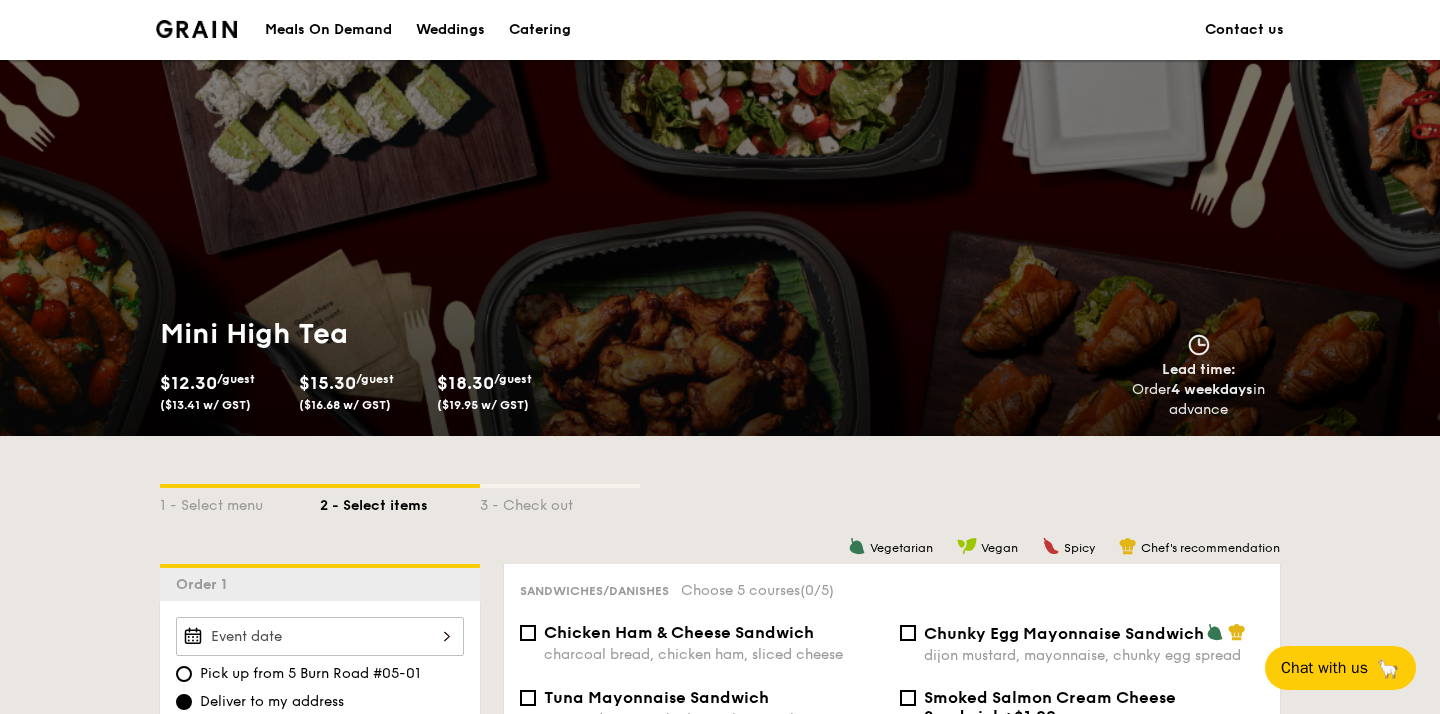 click on "Catering" at bounding box center (540, 30) 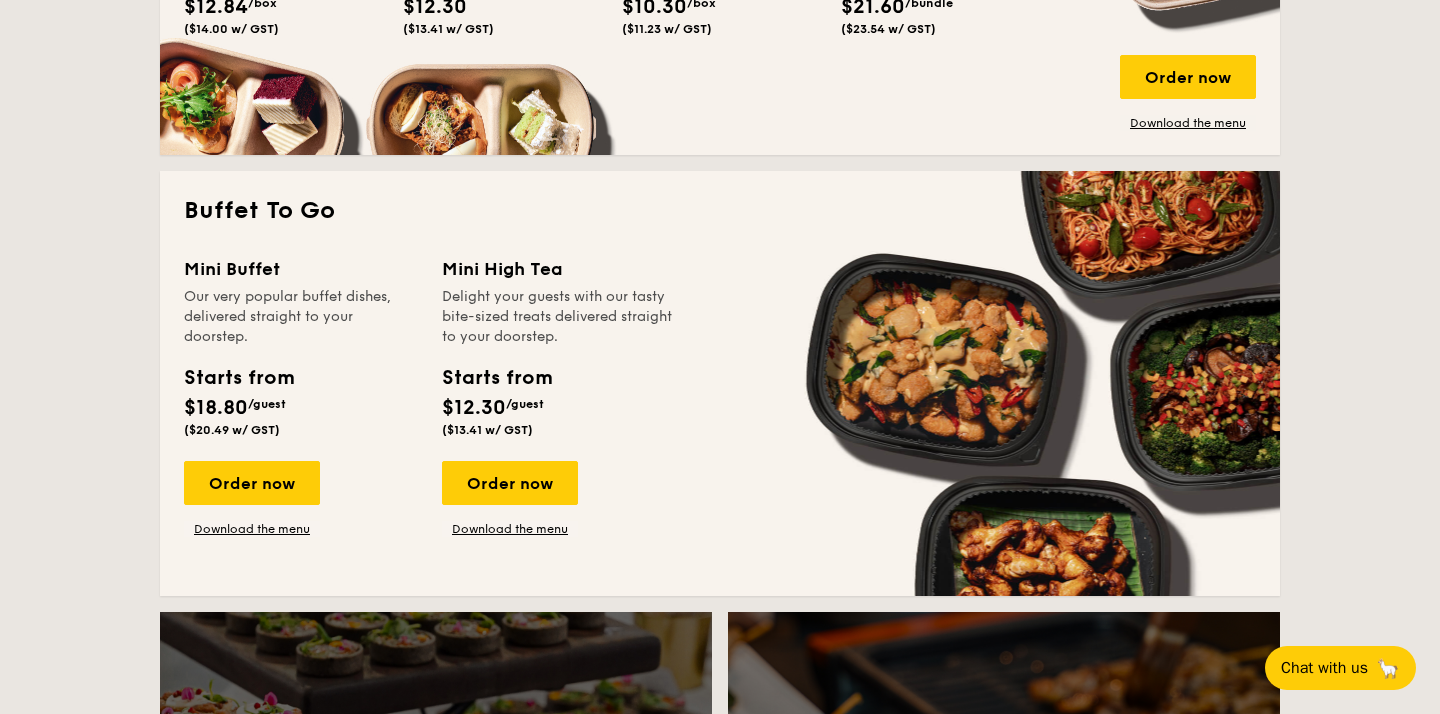 scroll, scrollTop: 1613, scrollLeft: 0, axis: vertical 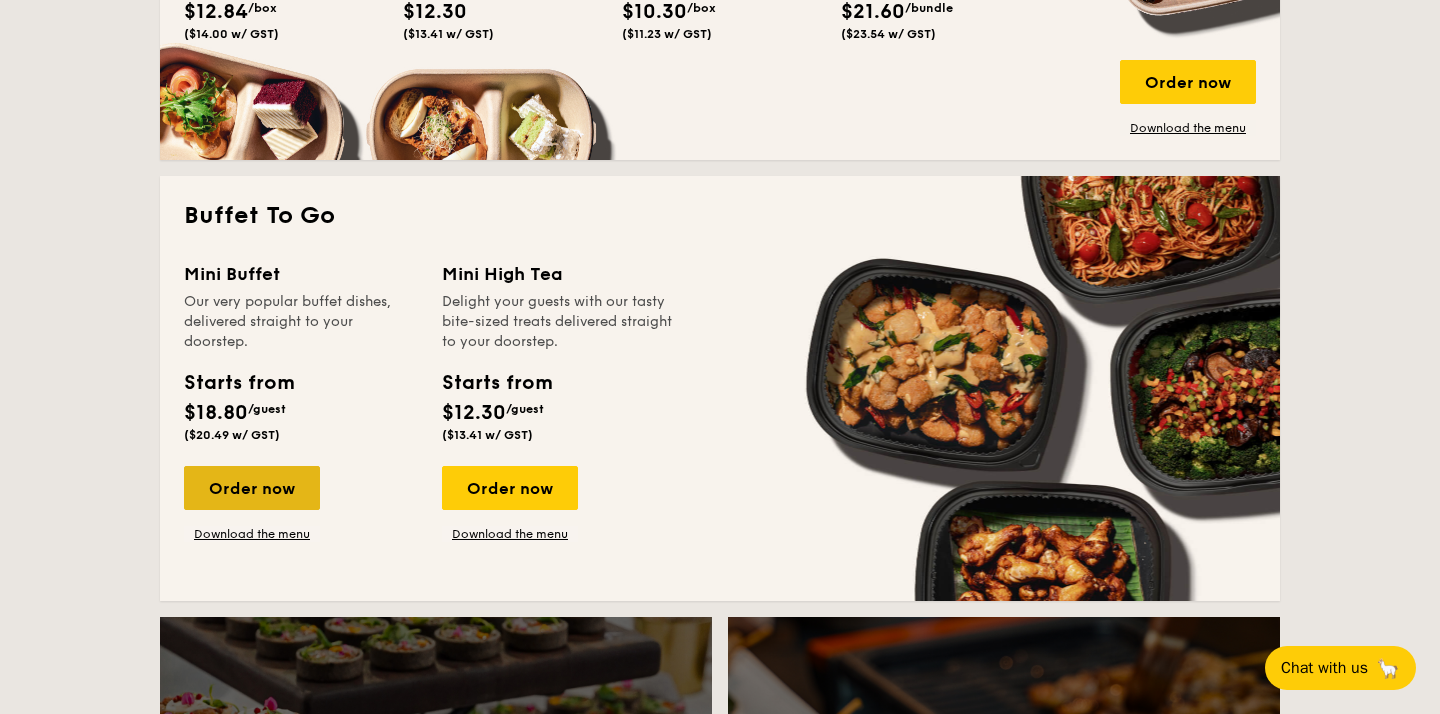 click on "Order now" at bounding box center [252, 488] 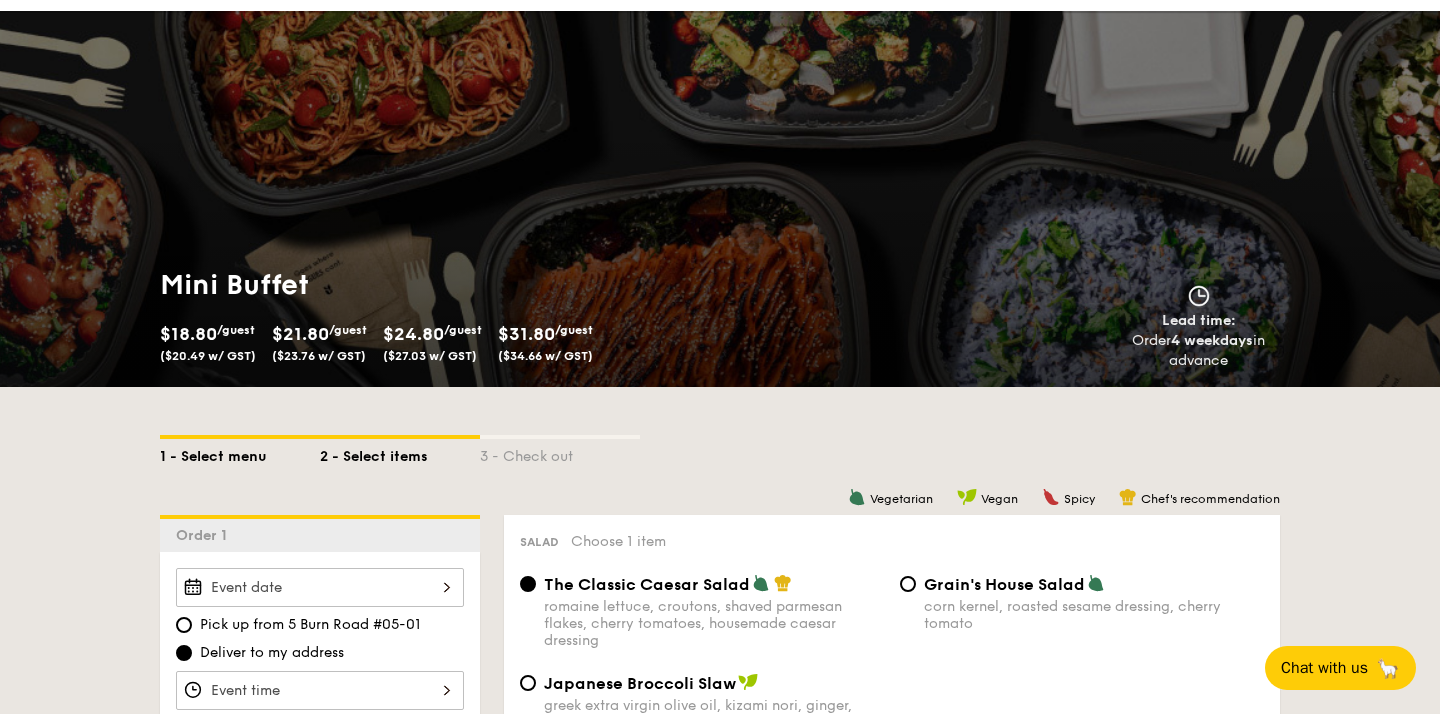 scroll, scrollTop: 40, scrollLeft: 0, axis: vertical 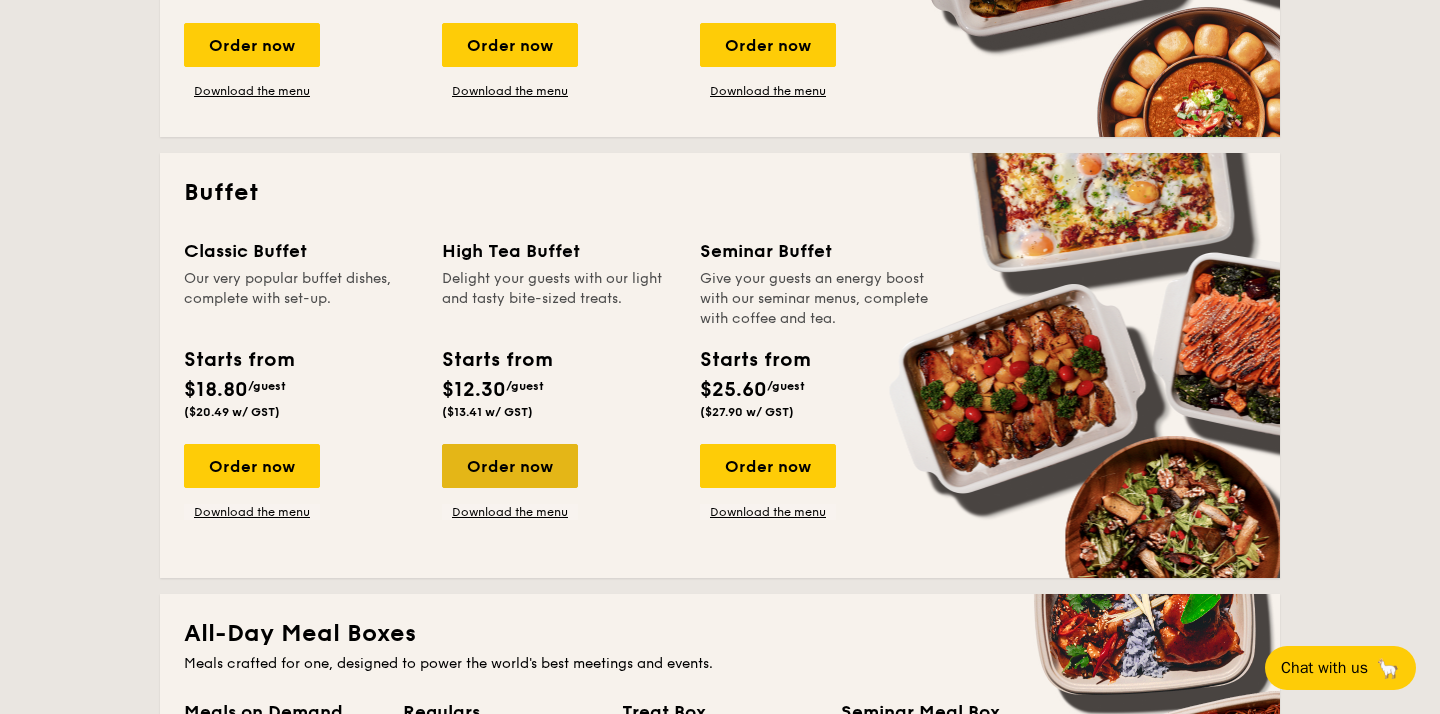 click on "Order now" at bounding box center (510, 466) 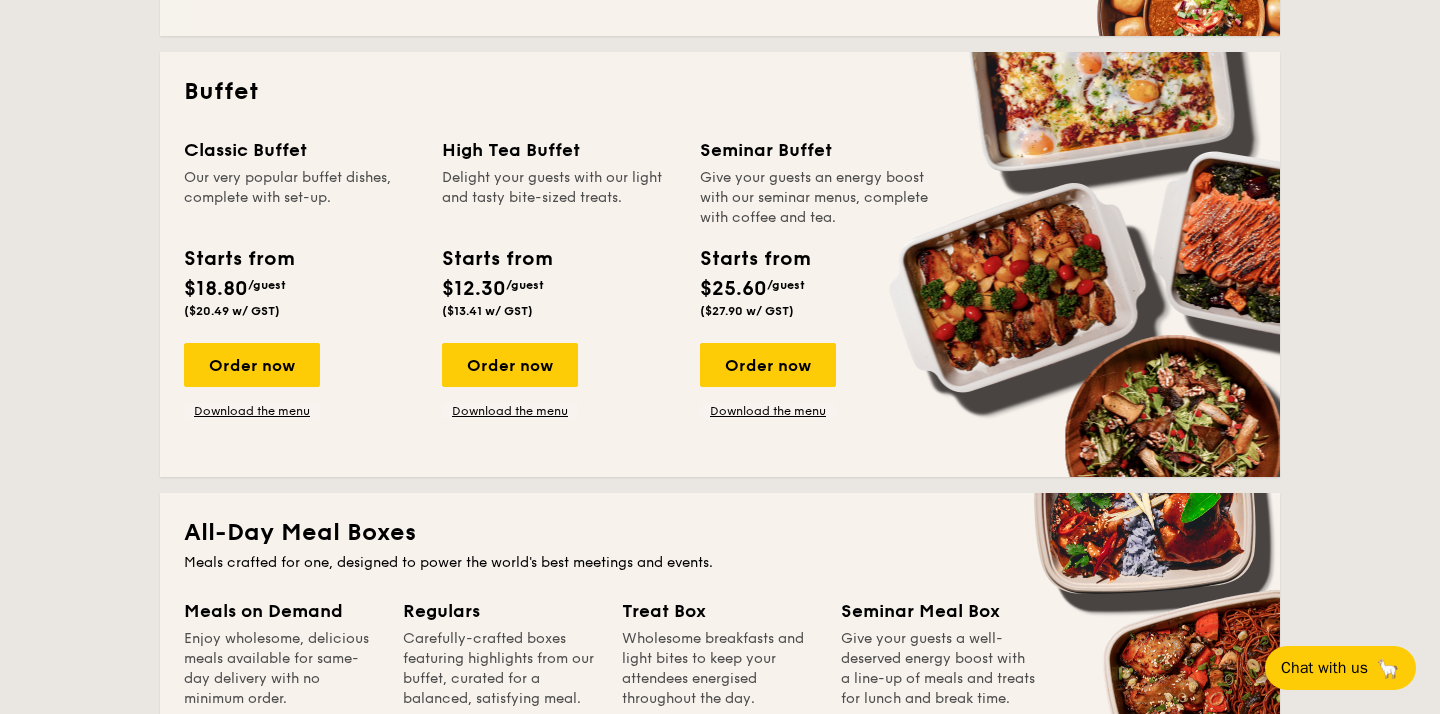 scroll, scrollTop: 864, scrollLeft: 0, axis: vertical 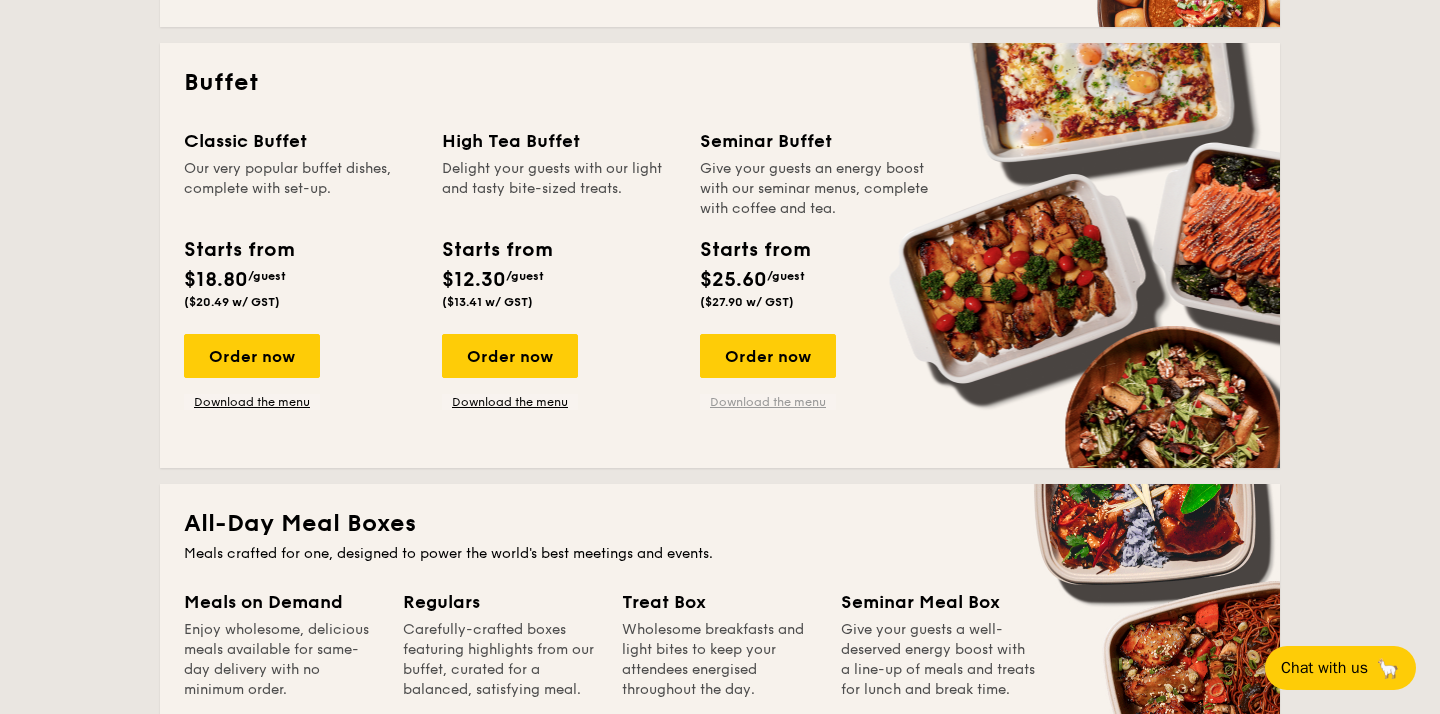 click on "Download the menu" at bounding box center (768, 402) 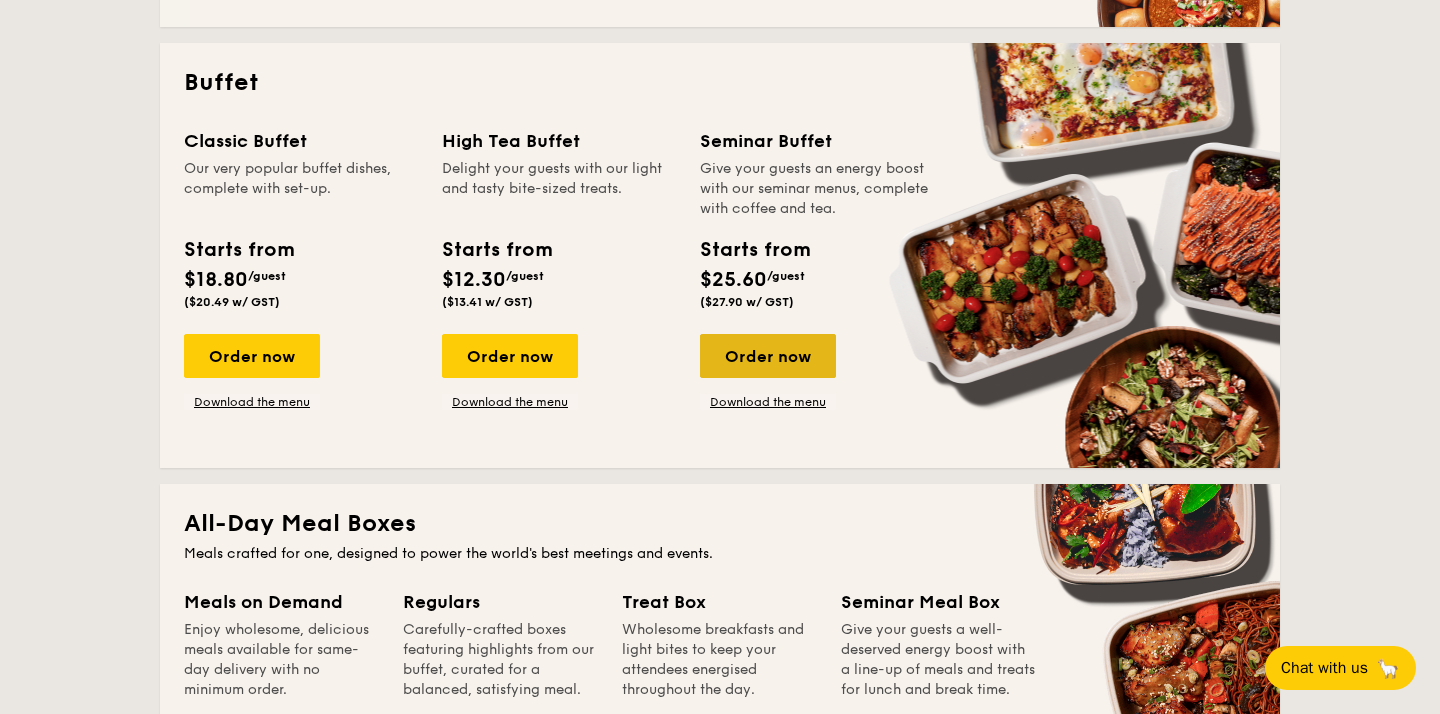 click on "Order now" at bounding box center [768, 356] 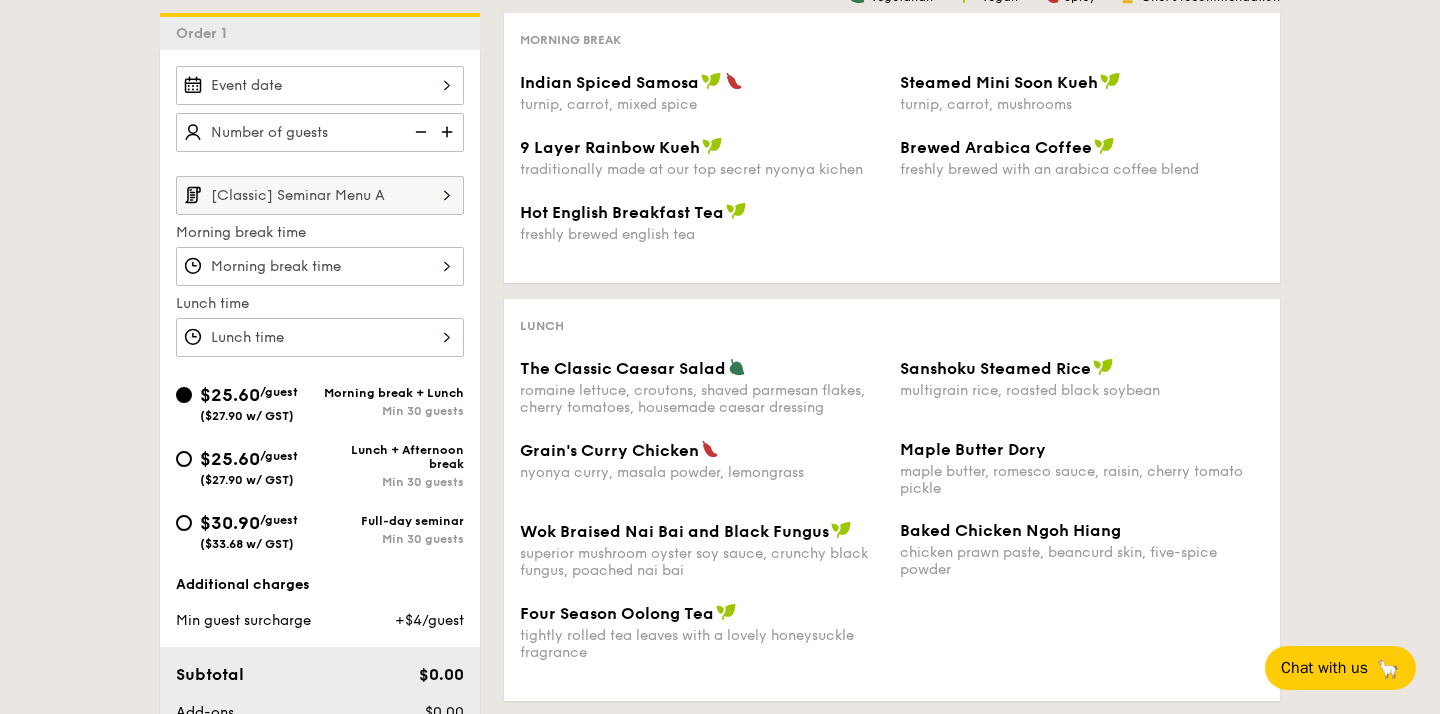 scroll, scrollTop: 504, scrollLeft: 0, axis: vertical 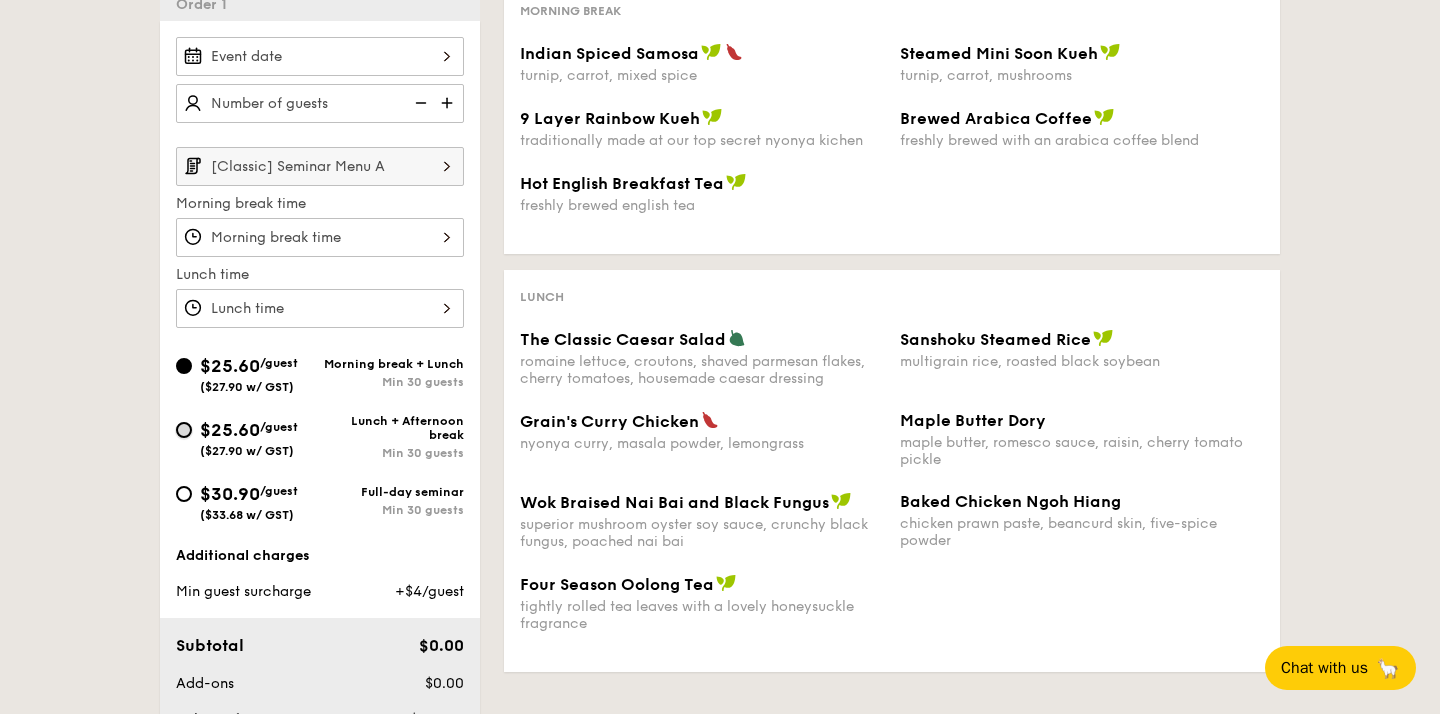 click on "$25.60
/guest
($27.90 w/ GST)
Lunch + Afternoon break
Min 30 guests" at bounding box center [184, 430] 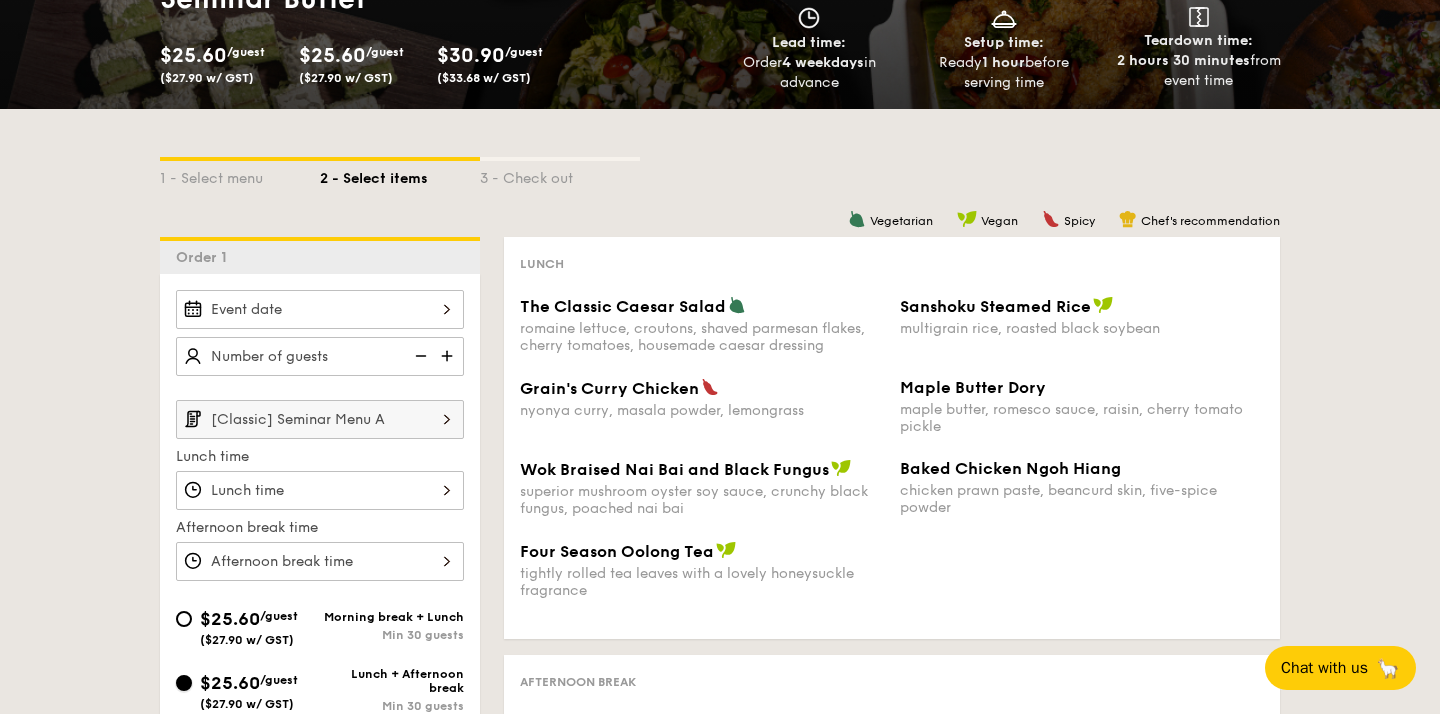 scroll, scrollTop: 253, scrollLeft: 0, axis: vertical 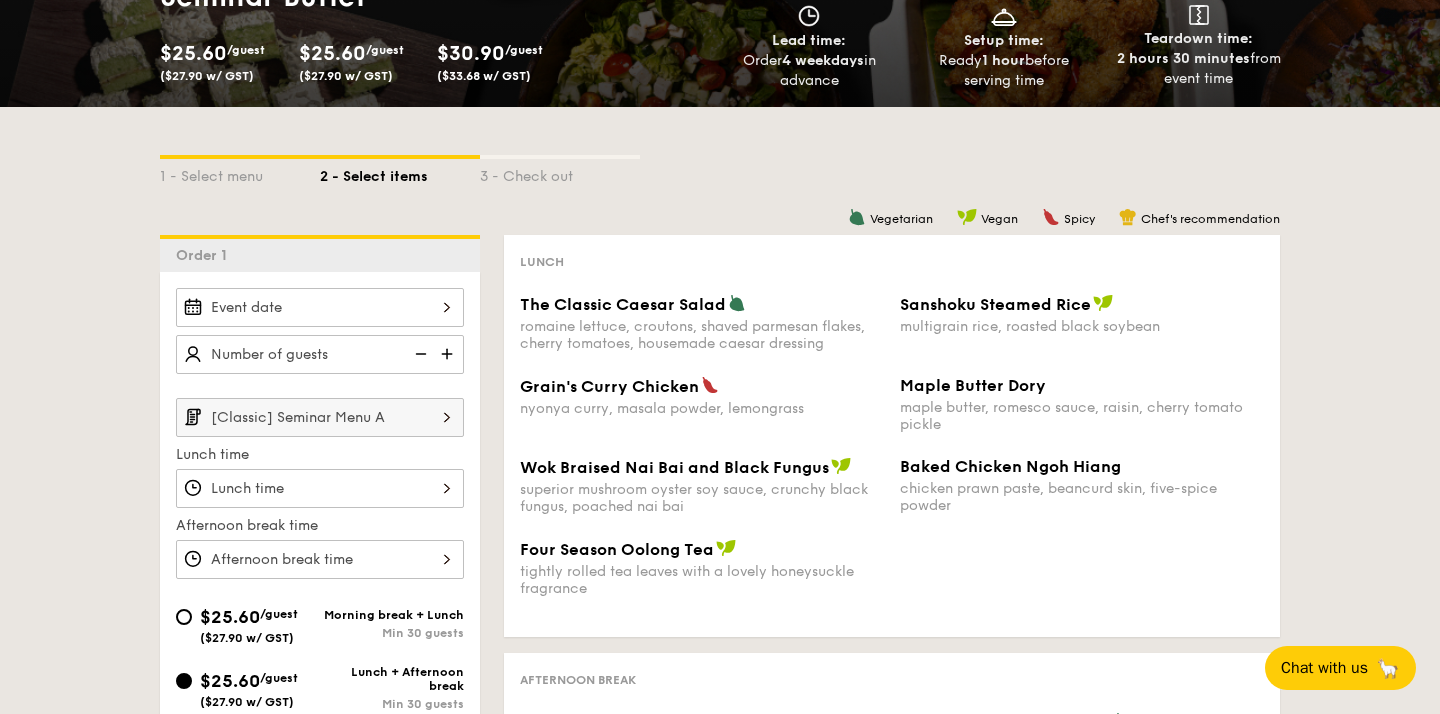 click on "romaine lettuce, croutons, shaved parmesan flakes, cherry tomatoes, housemade caesar dressing" at bounding box center (702, 335) 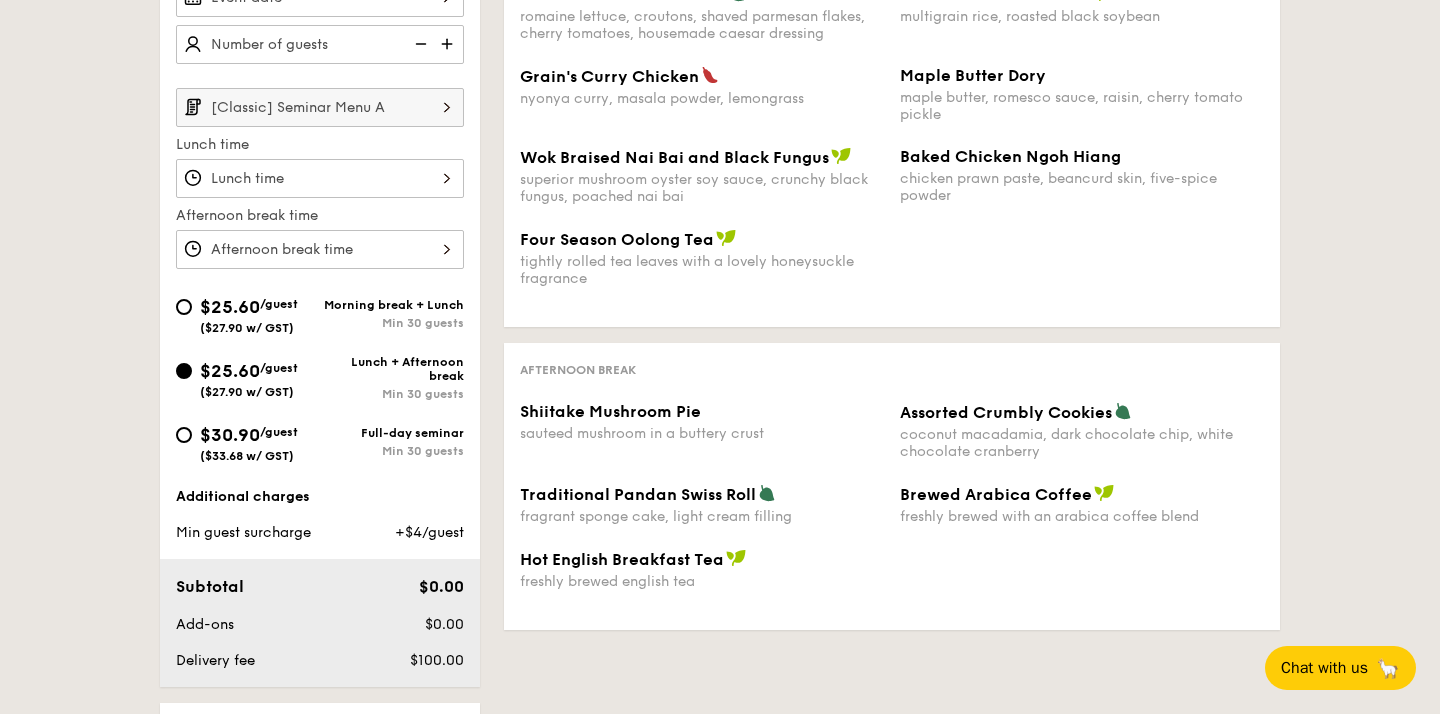 scroll, scrollTop: 567, scrollLeft: 0, axis: vertical 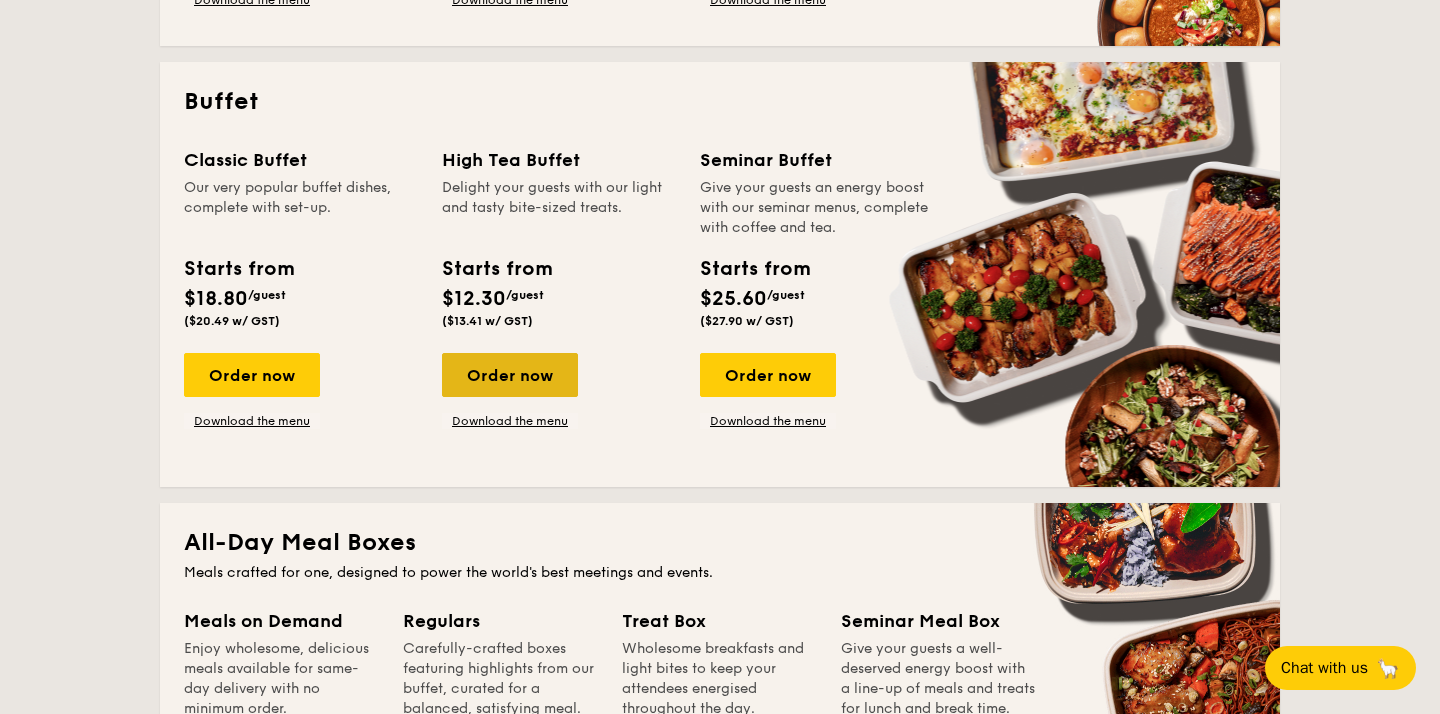 click on "Order now" at bounding box center (510, 375) 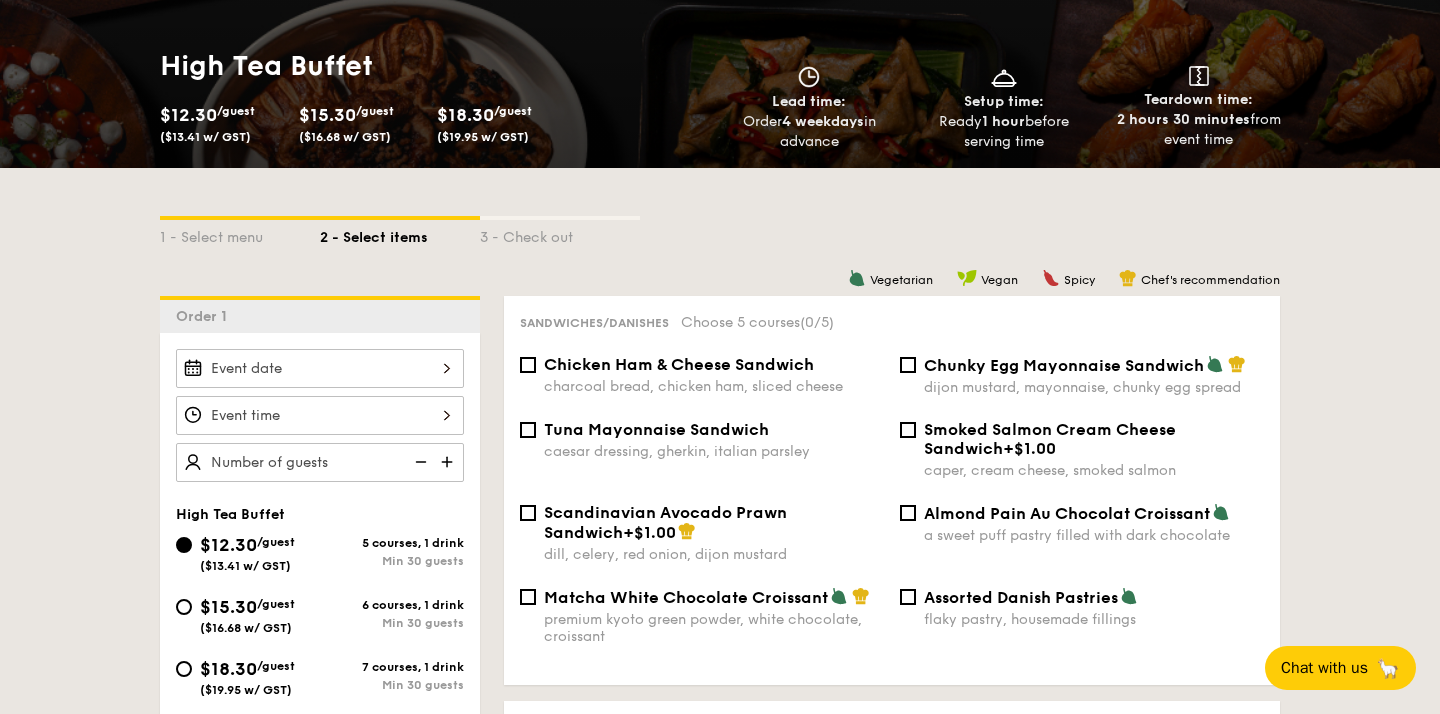 scroll, scrollTop: 276, scrollLeft: 0, axis: vertical 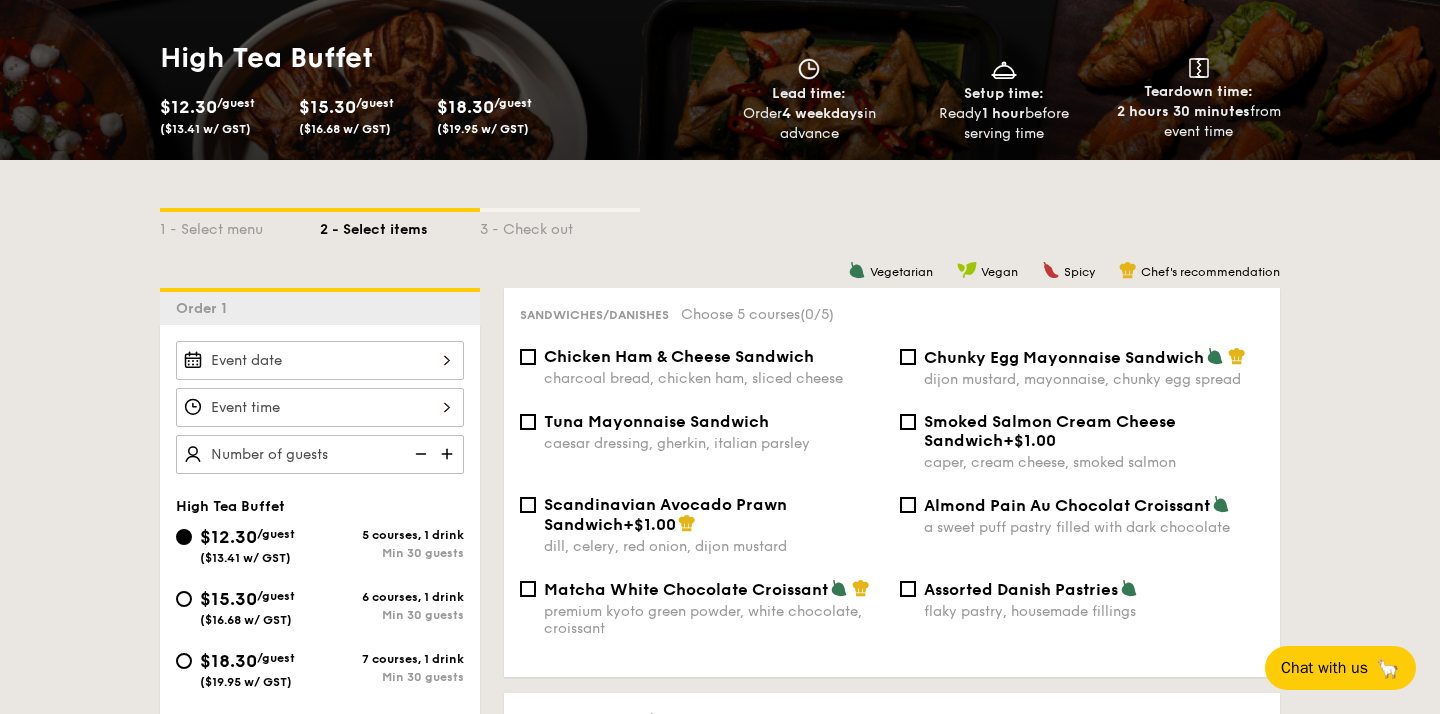 click at bounding box center [449, 454] 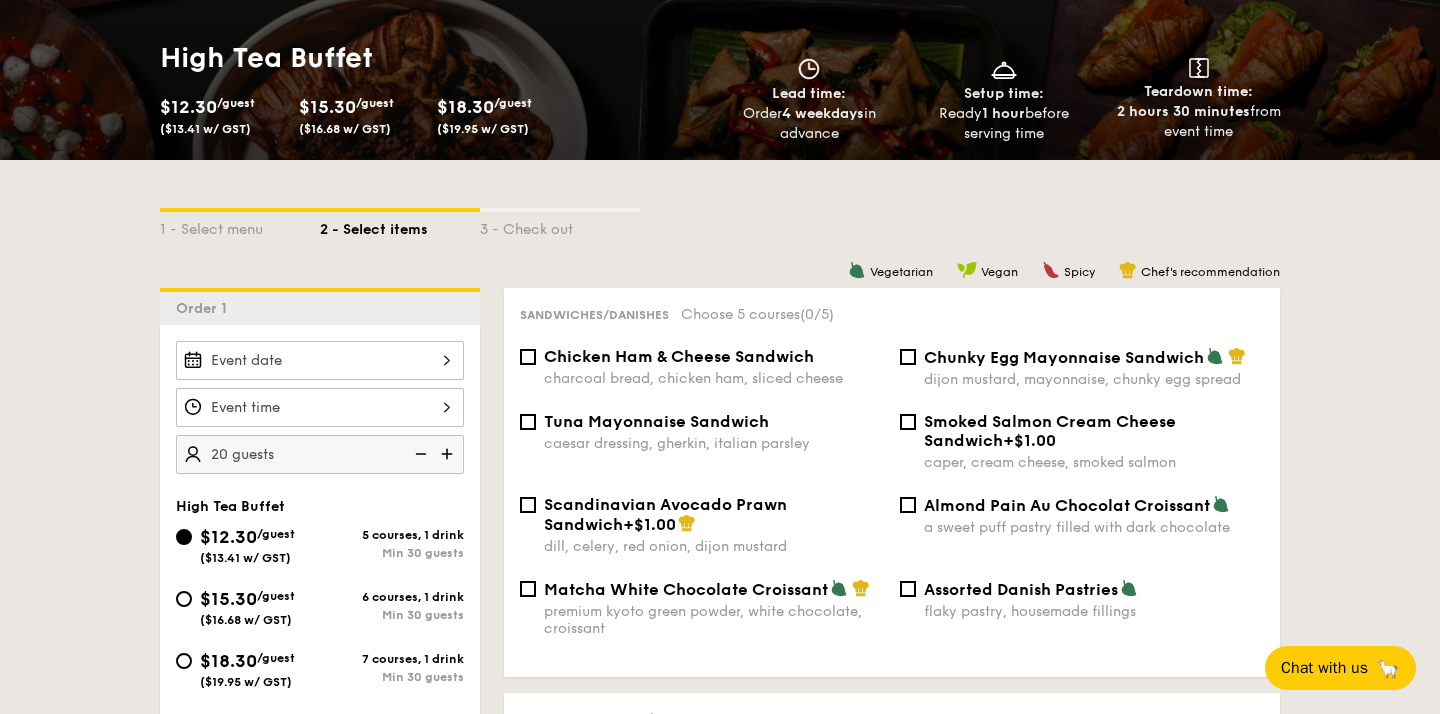 click at bounding box center [449, 454] 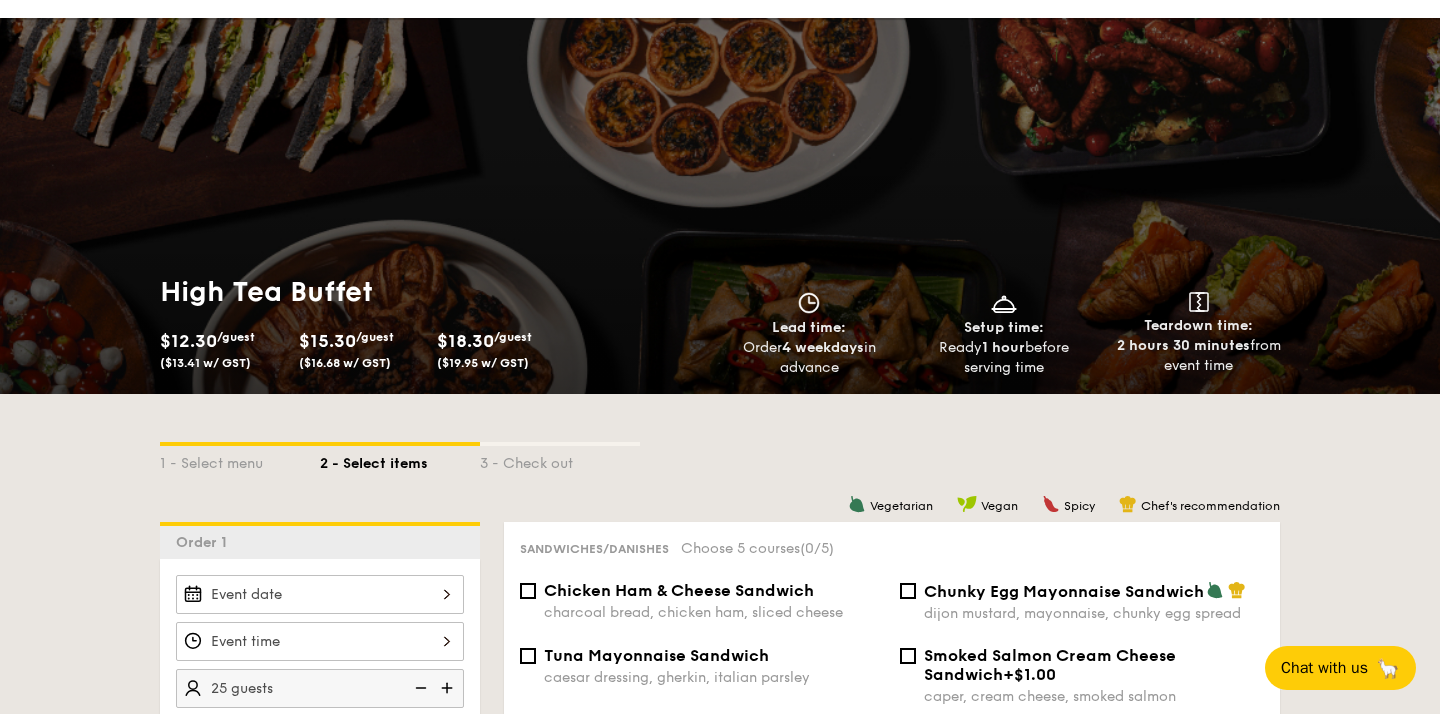 scroll, scrollTop: 0, scrollLeft: 0, axis: both 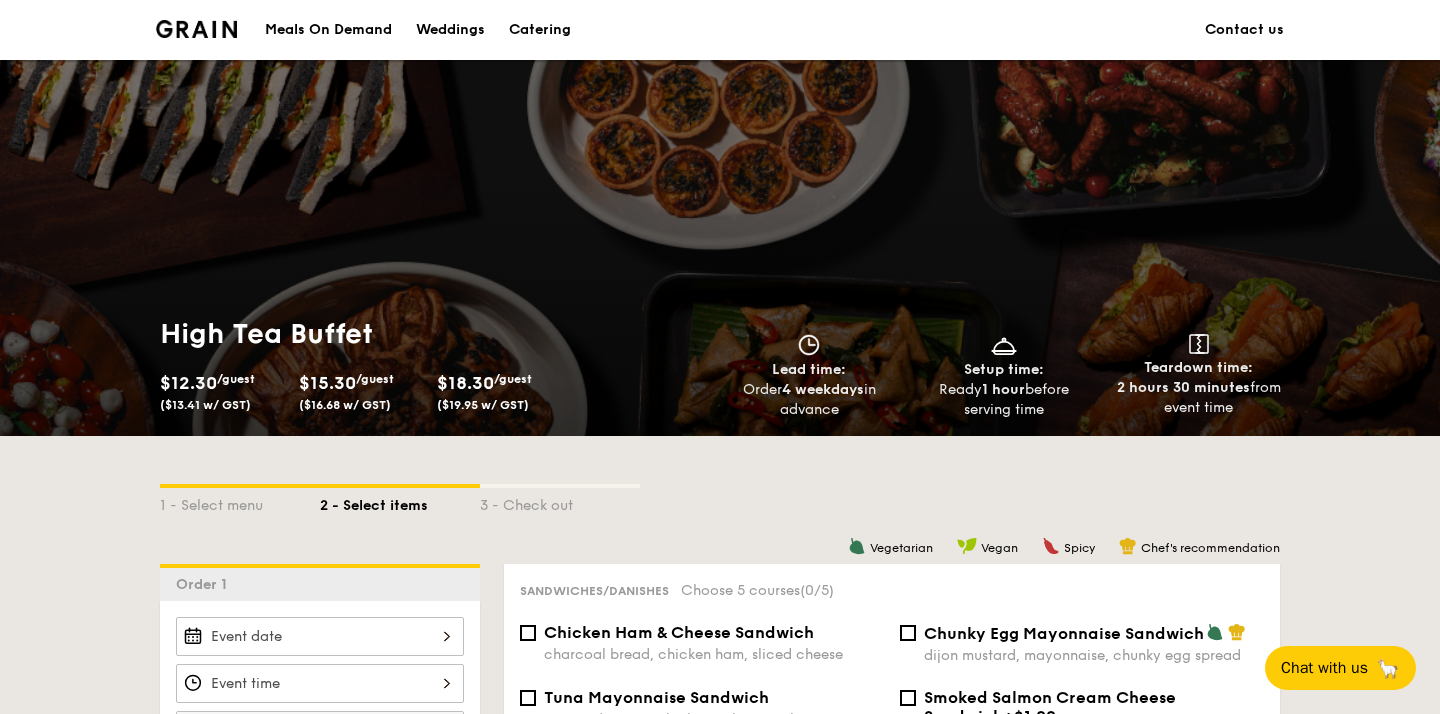 click on "Catering" at bounding box center (540, 30) 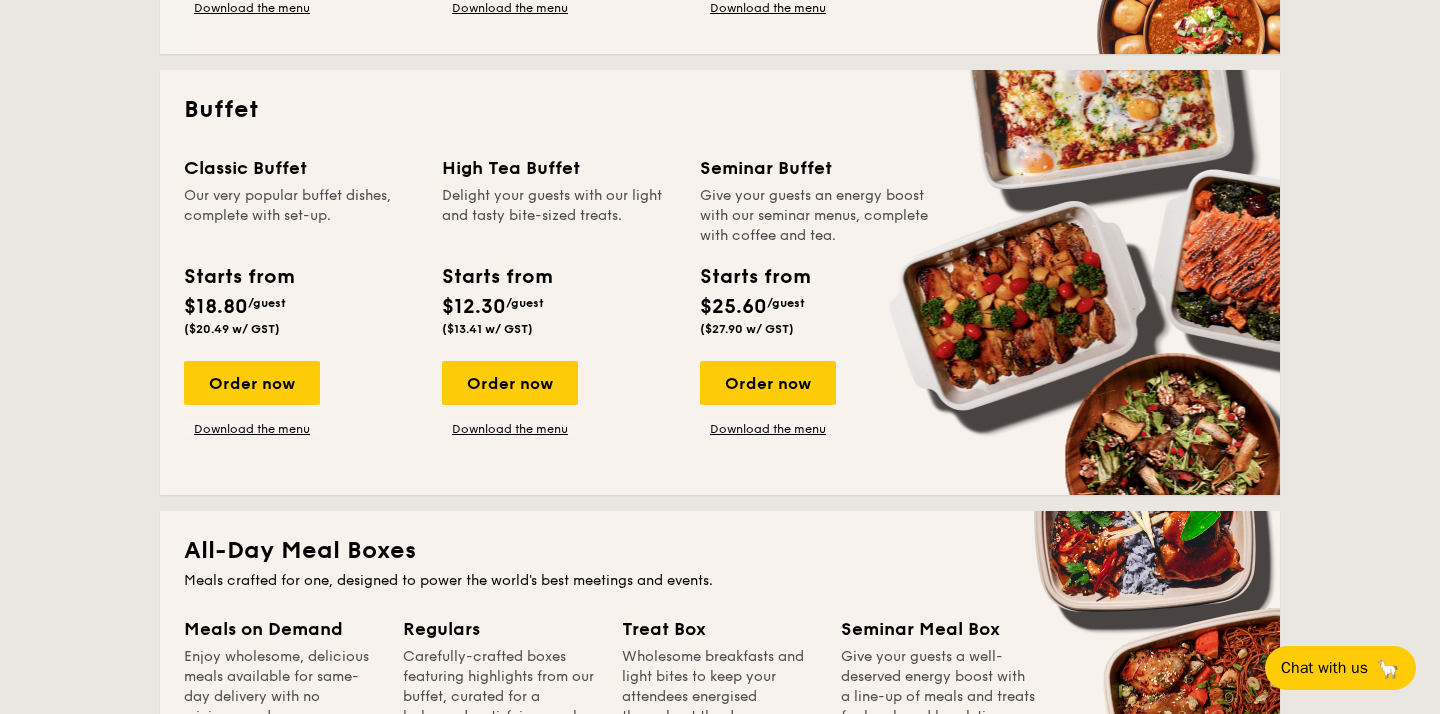 scroll, scrollTop: 842, scrollLeft: 0, axis: vertical 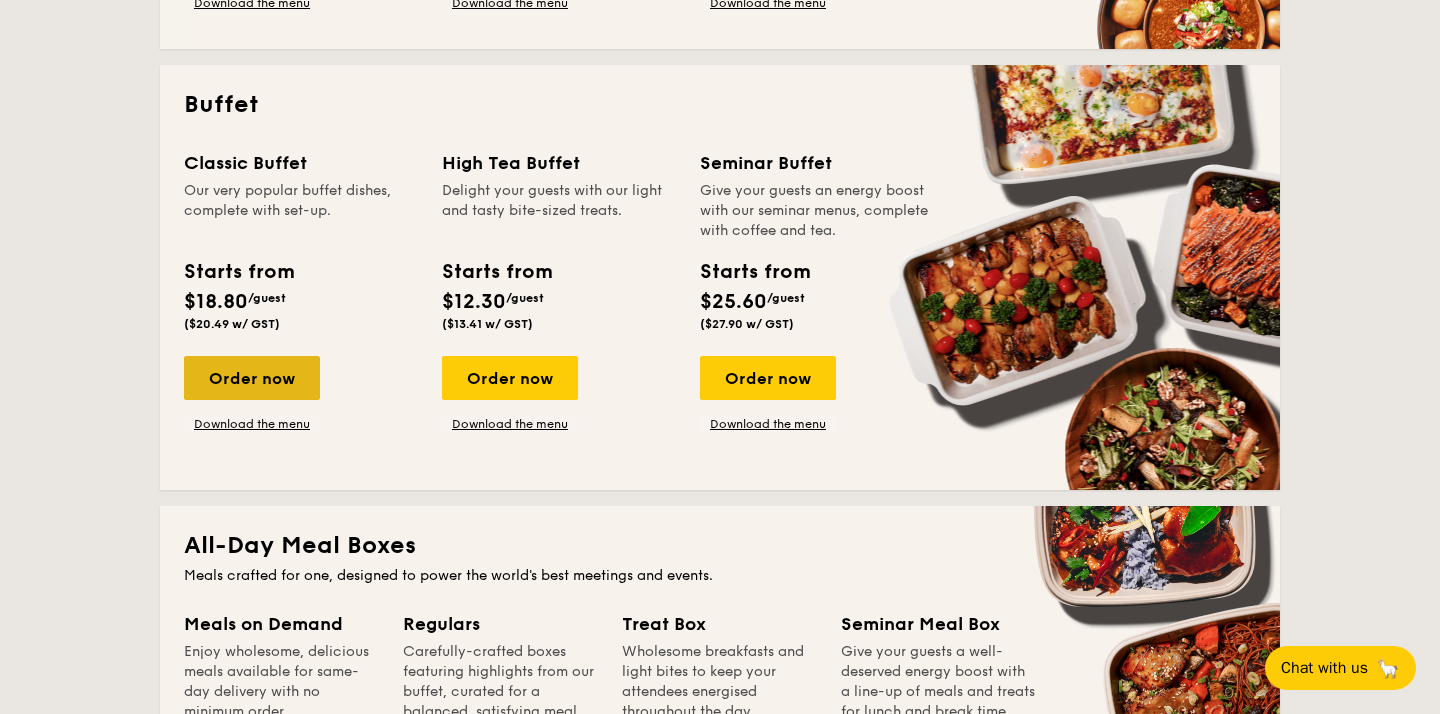 click on "Order now" at bounding box center (252, 378) 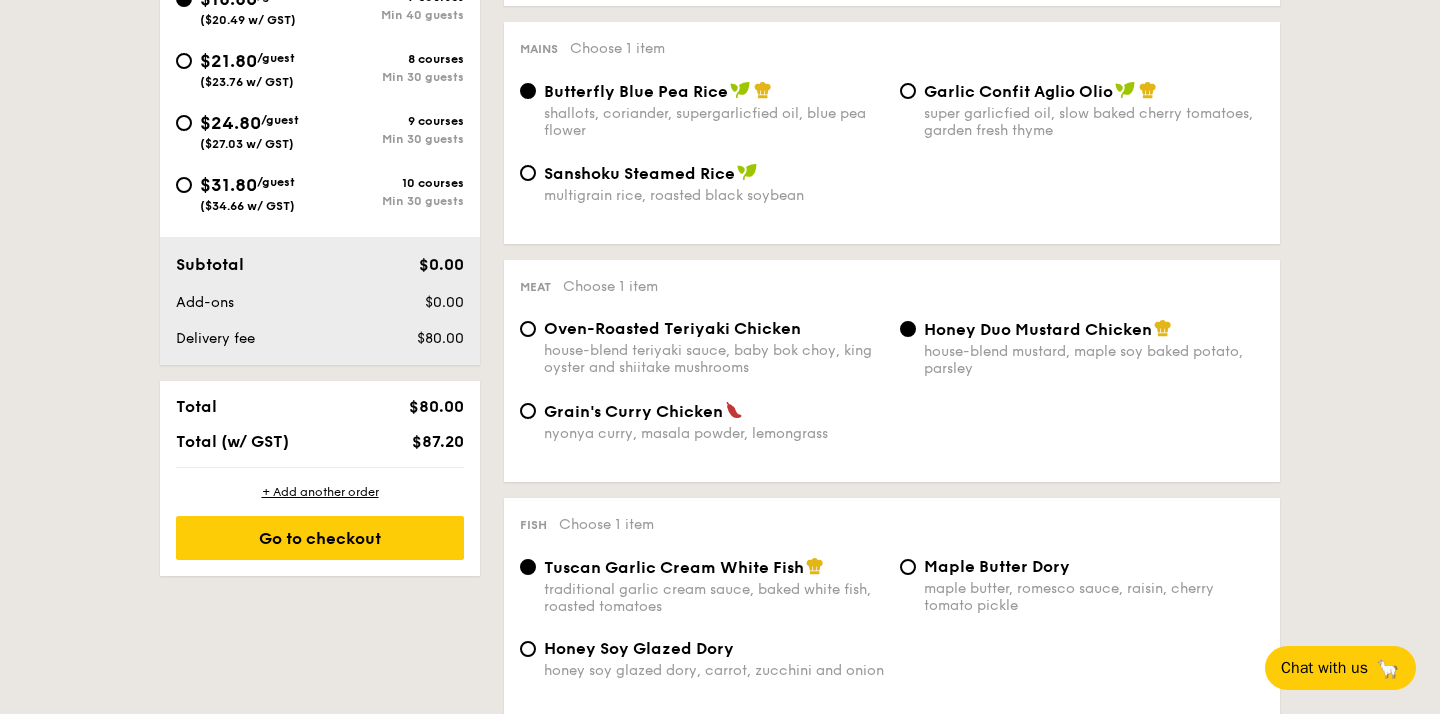 scroll, scrollTop: 817, scrollLeft: 0, axis: vertical 